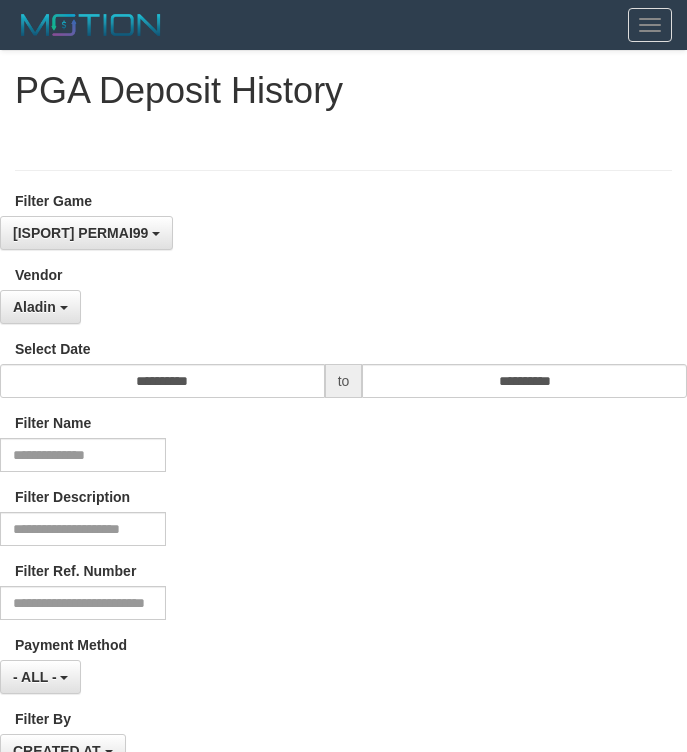 select on "**********" 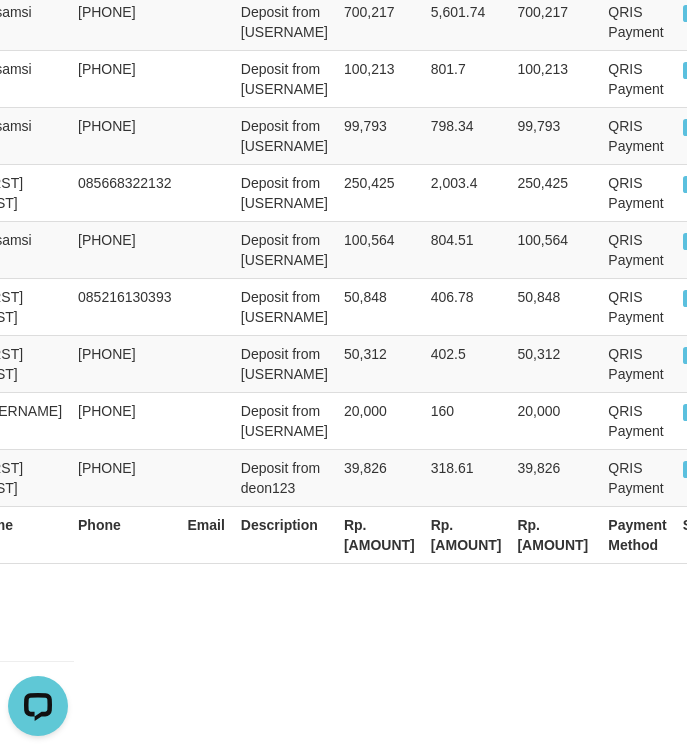 scroll, scrollTop: 0, scrollLeft: 0, axis: both 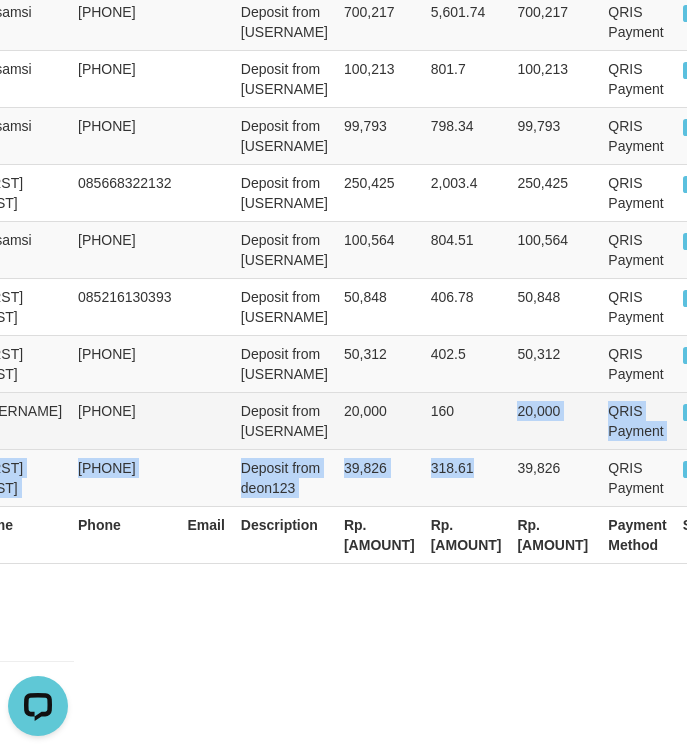 drag, startPoint x: 0, startPoint y: 0, endPoint x: 442, endPoint y: 448, distance: 629.33936 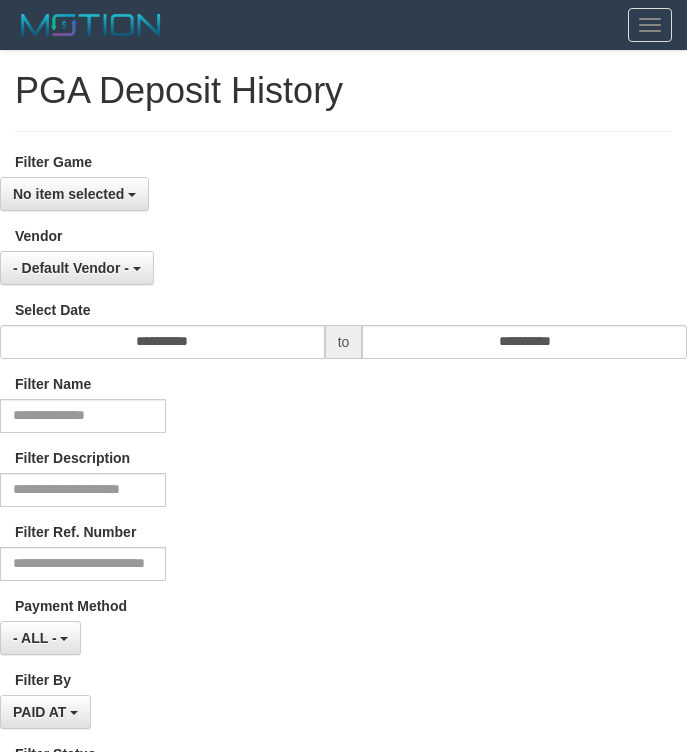select 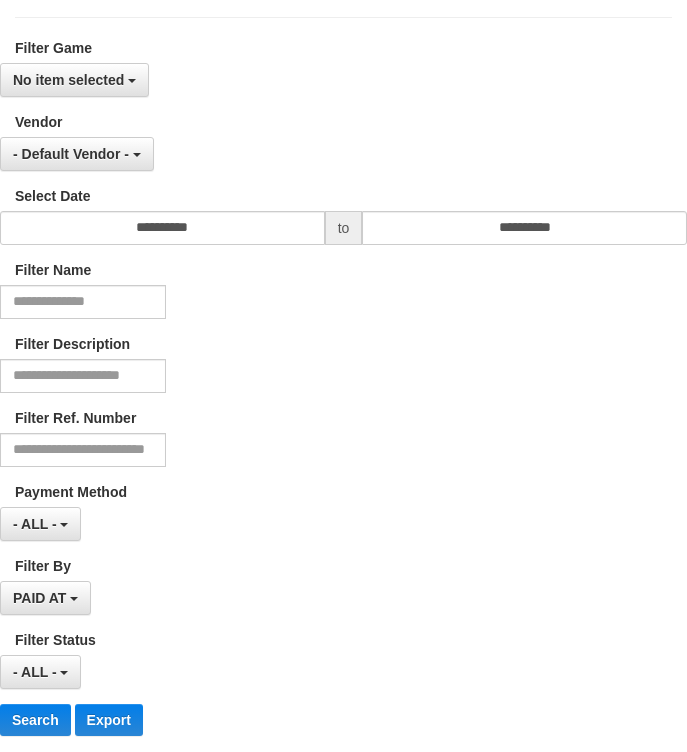 scroll, scrollTop: 438, scrollLeft: 0, axis: vertical 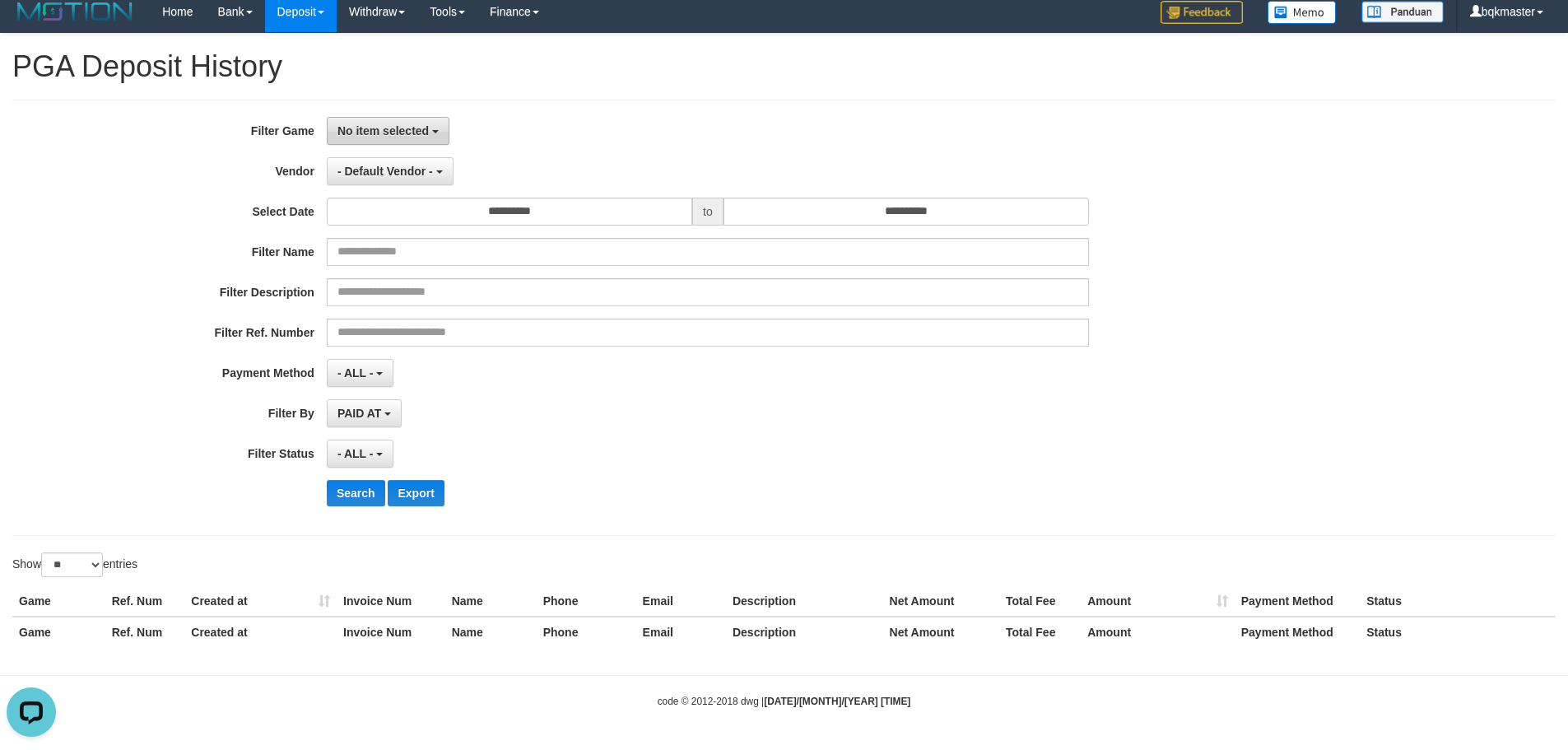 click on "No item selected" at bounding box center (388, 131) 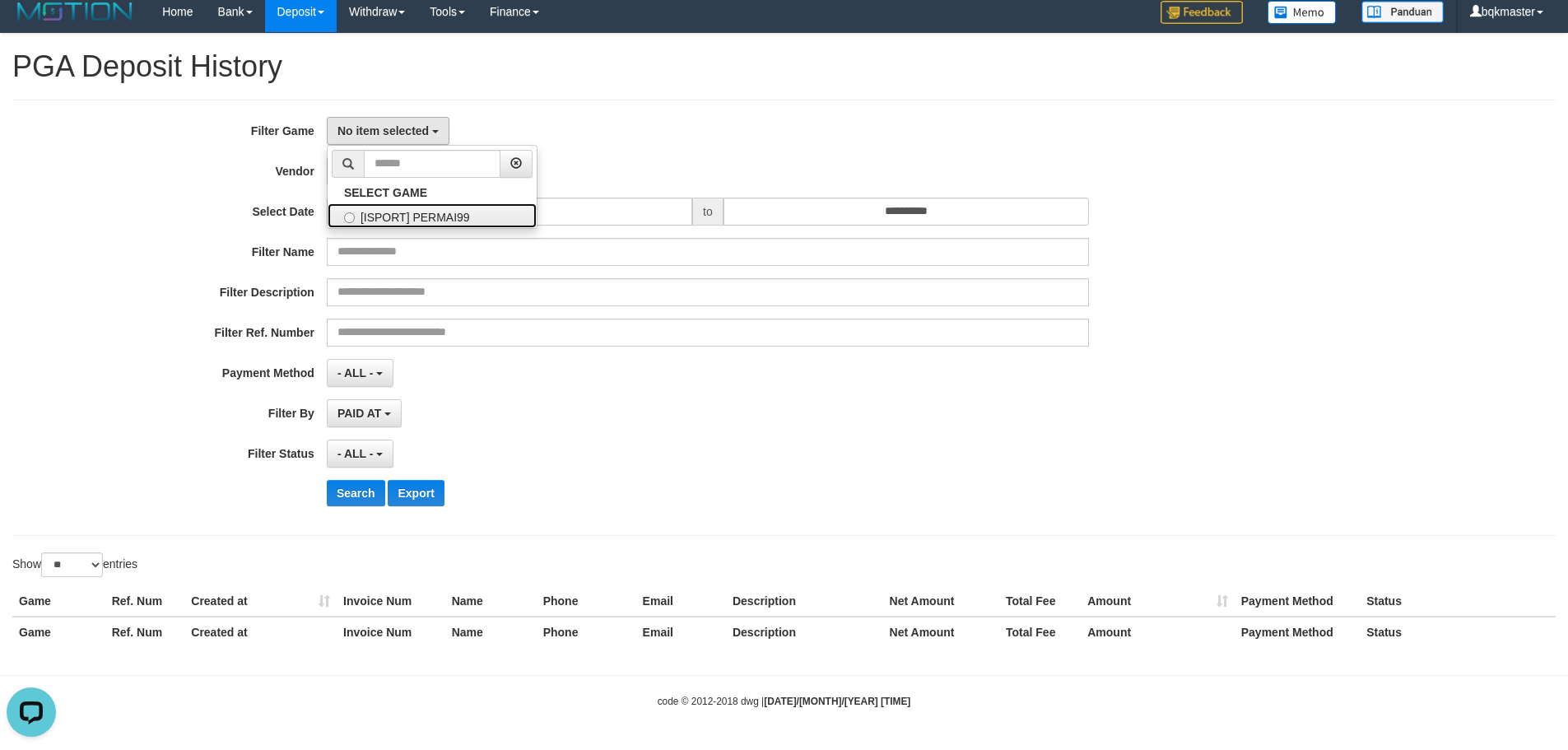 drag, startPoint x: 419, startPoint y: 222, endPoint x: 403, endPoint y: 207, distance: 21.931712 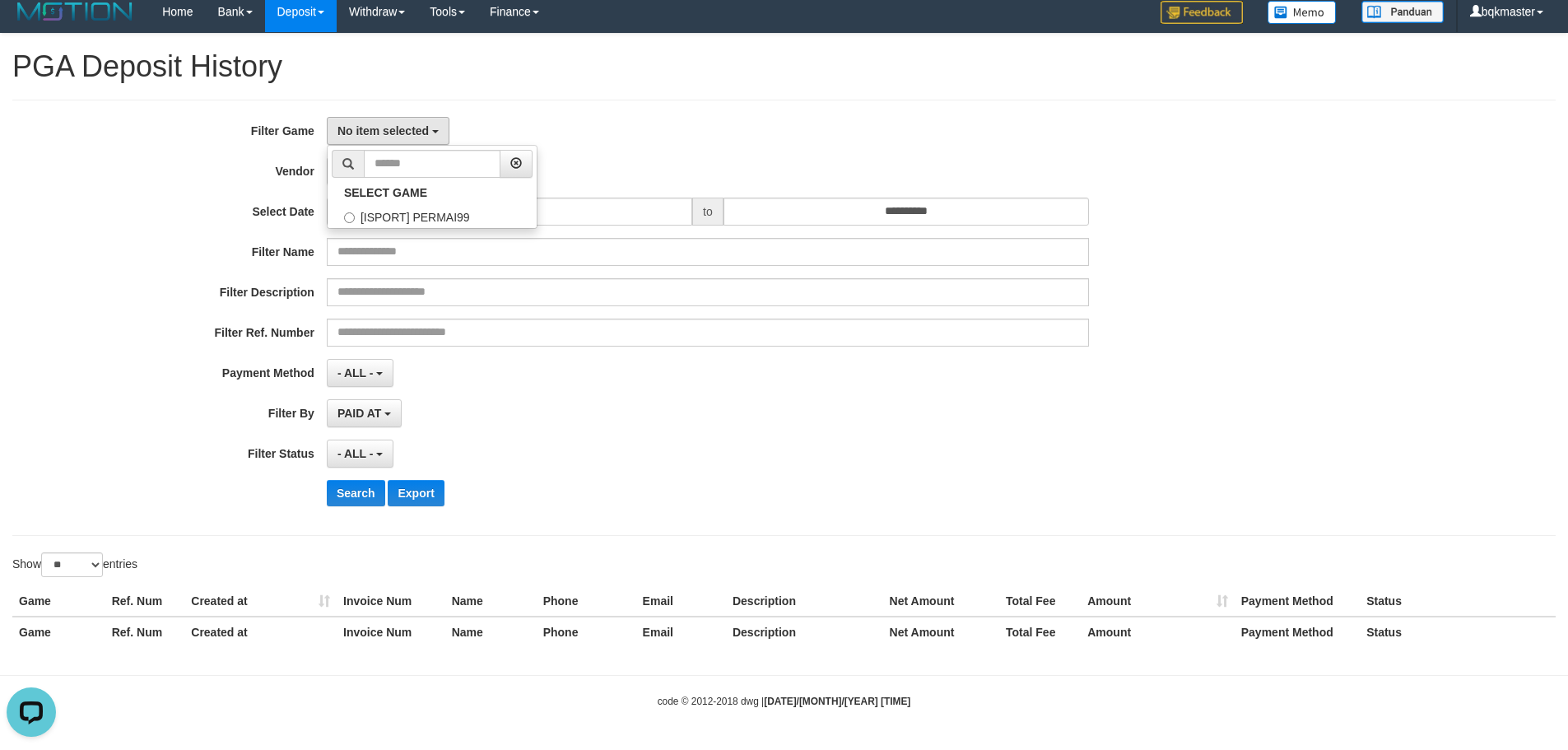 select on "****" 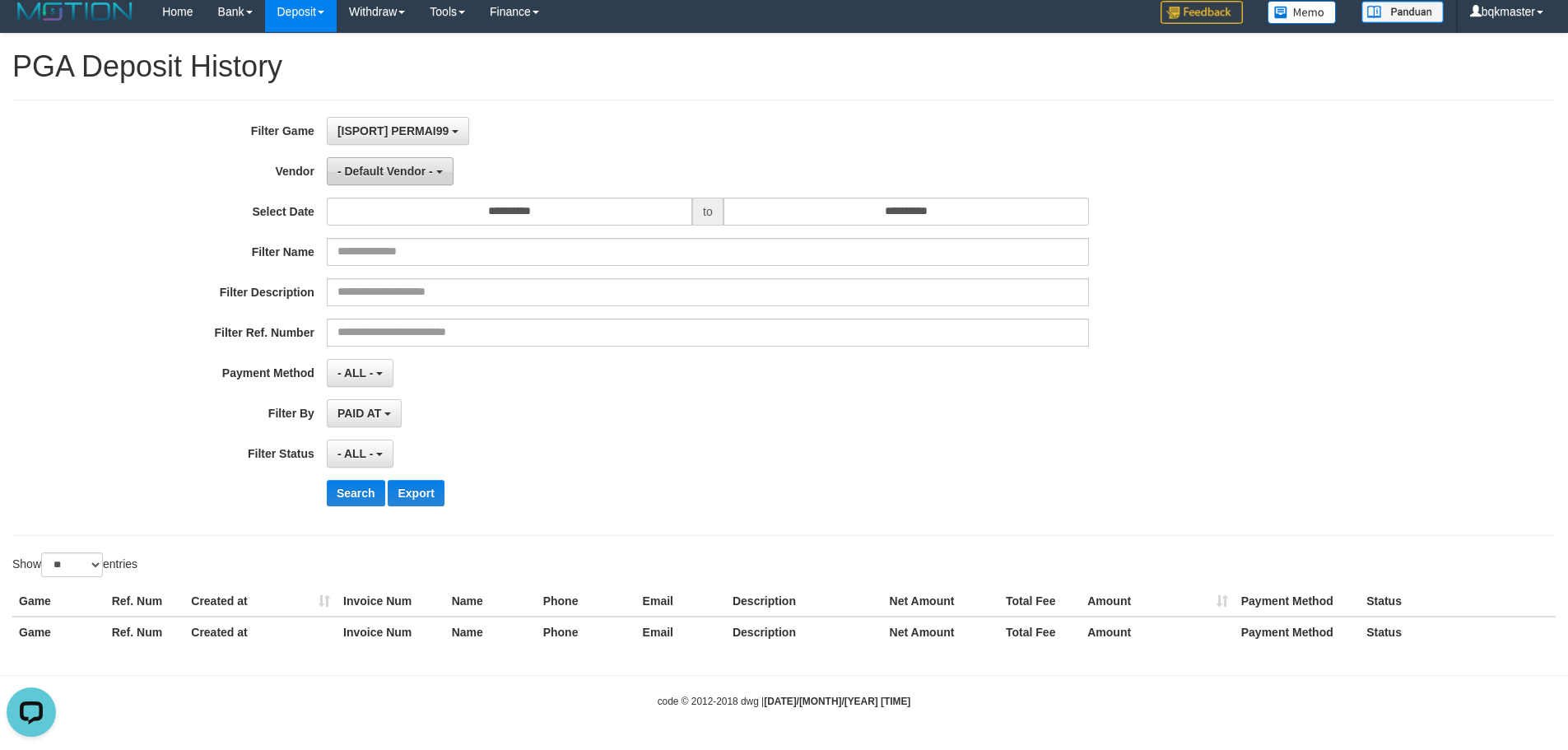 click on "- Default Vendor -" at bounding box center [385, 171] 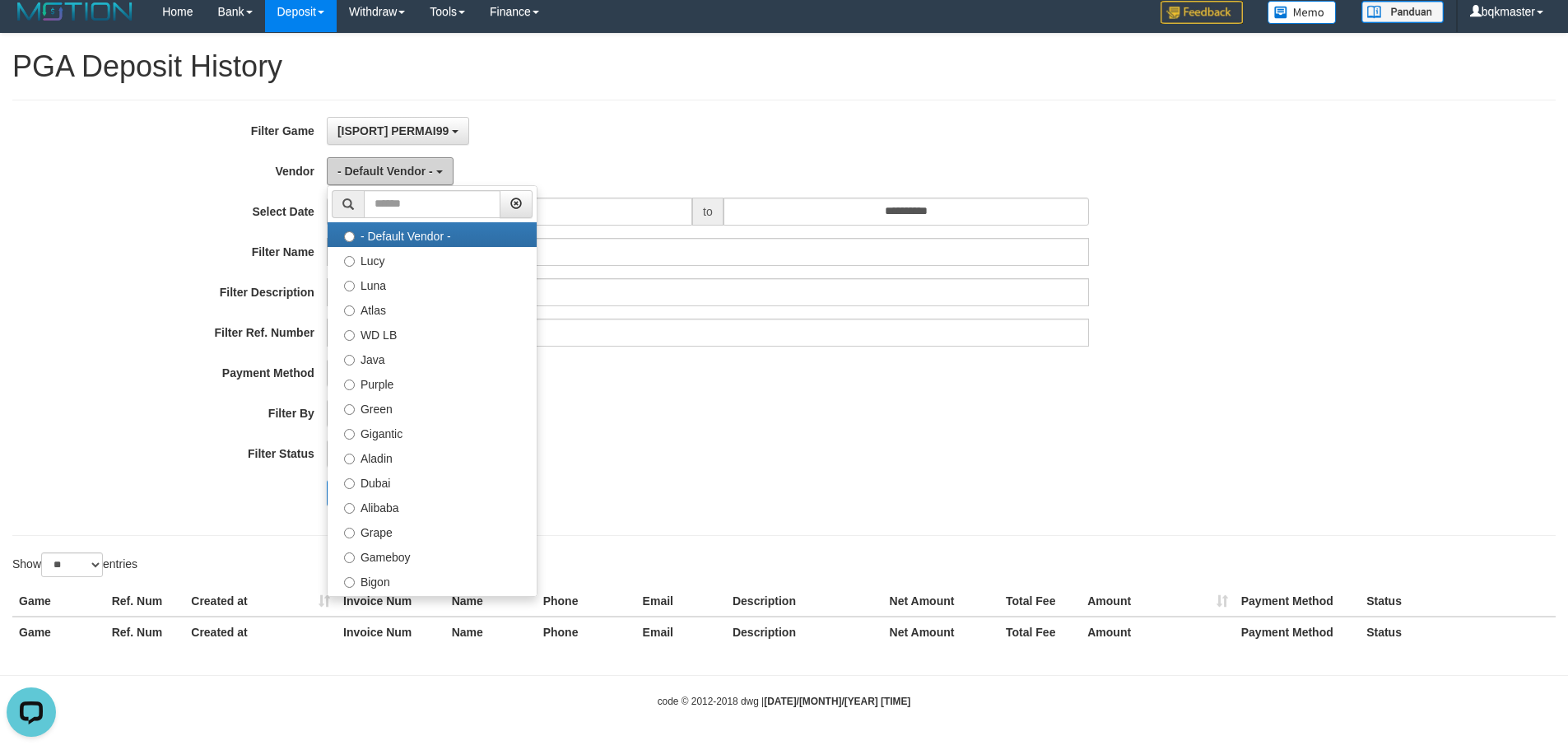 click on "- Default Vendor -" at bounding box center [385, 171] 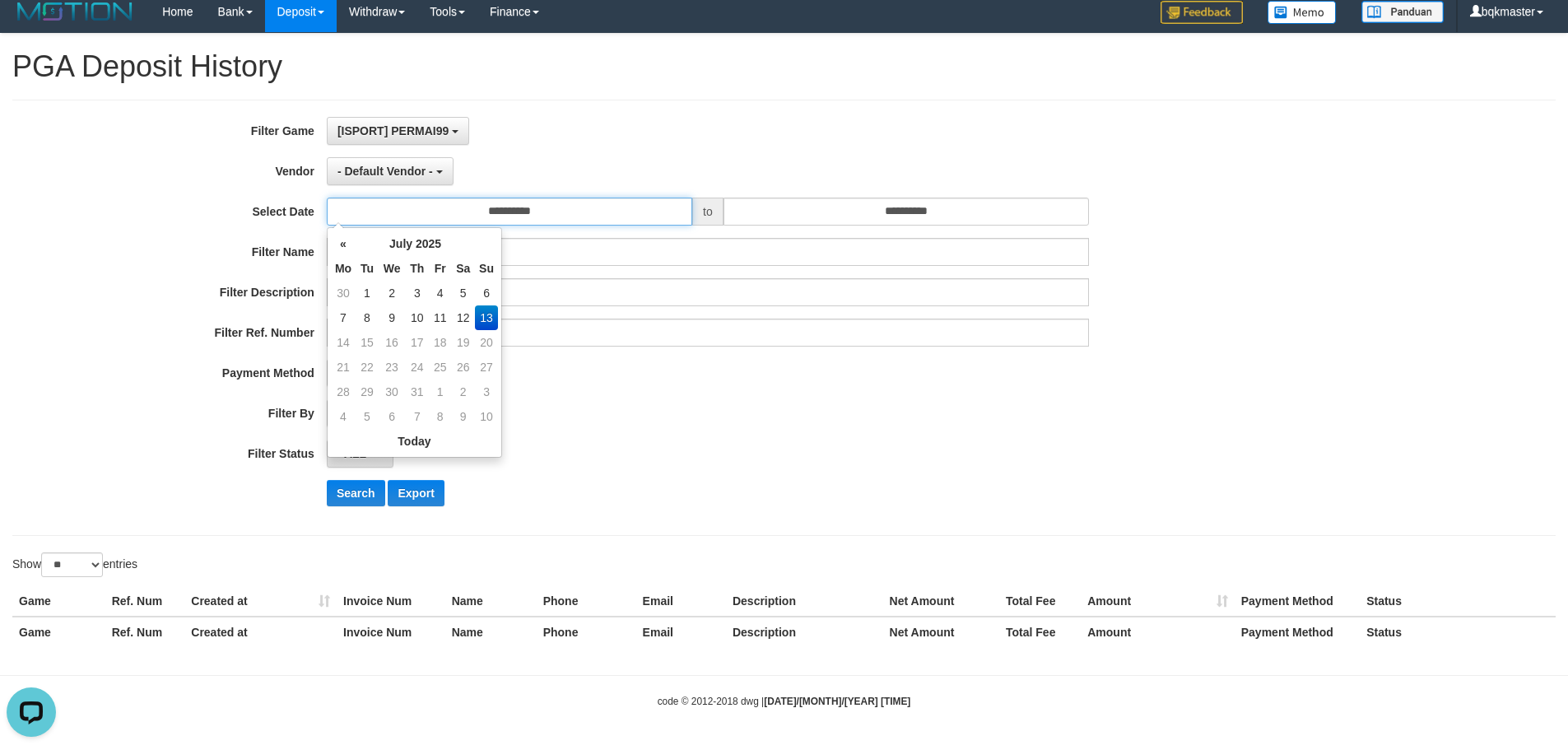 click on "**********" at bounding box center (509, 212) 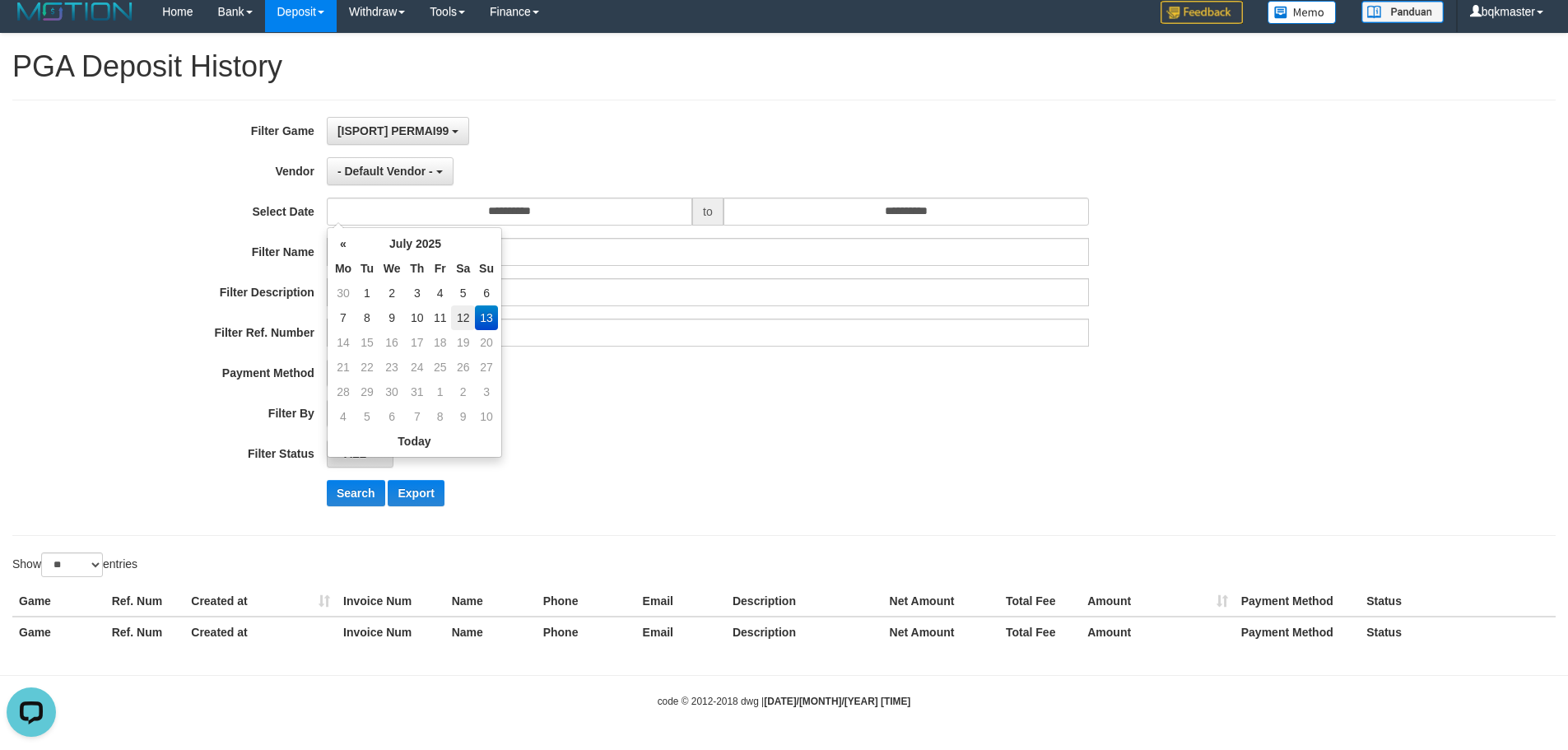 click on "12" at bounding box center (463, 318) 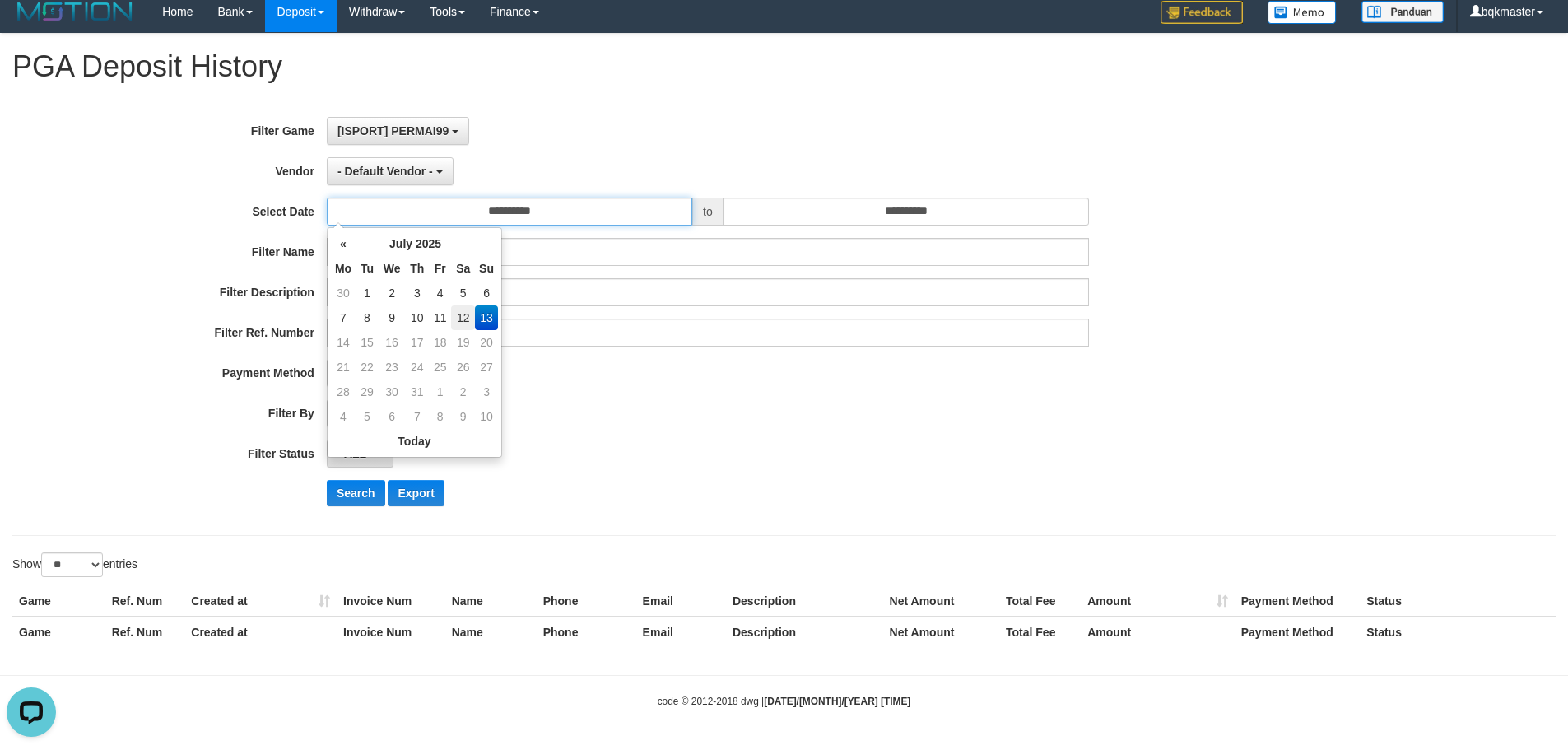type on "**********" 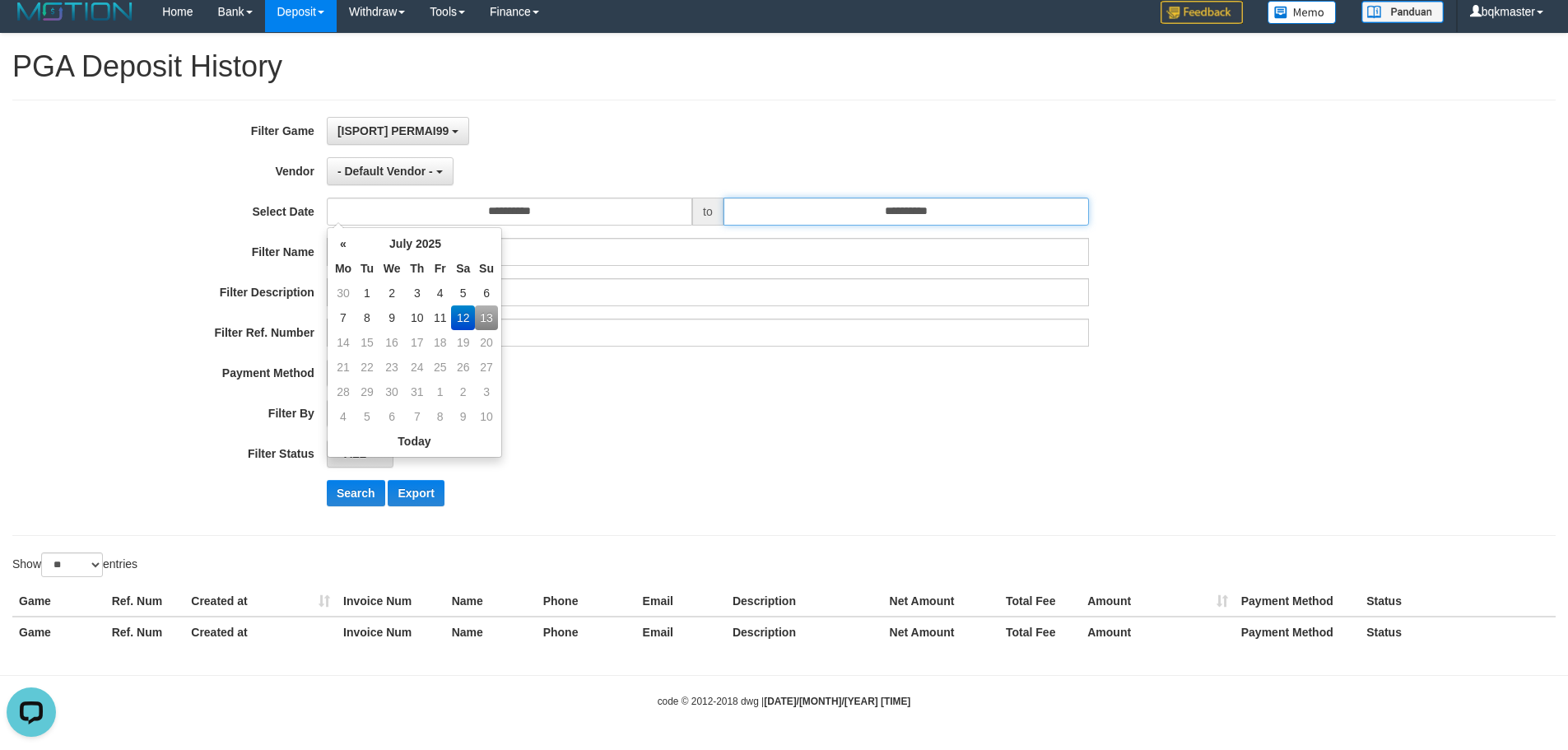 click on "**********" at bounding box center [906, 212] 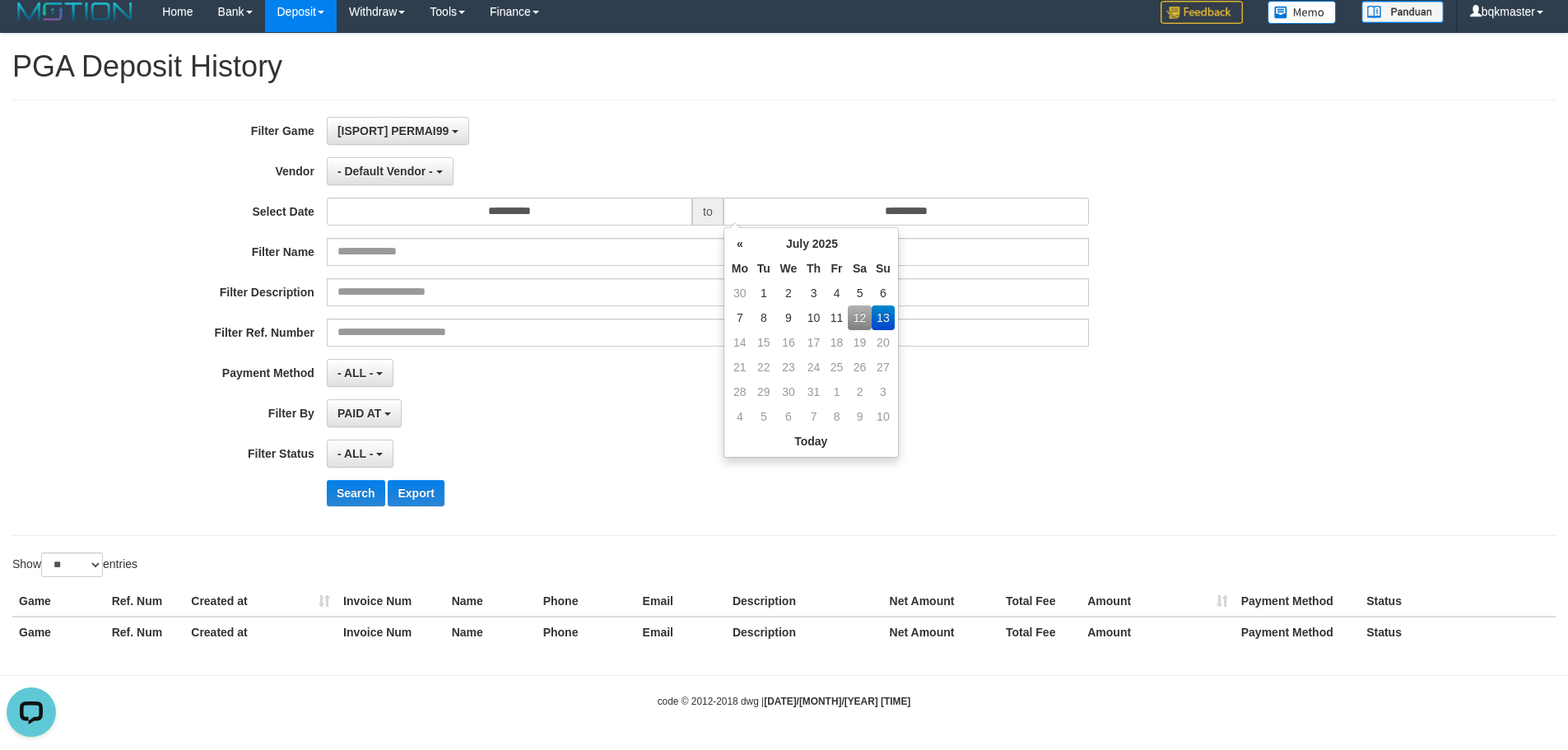click on "12" at bounding box center (859, 318) 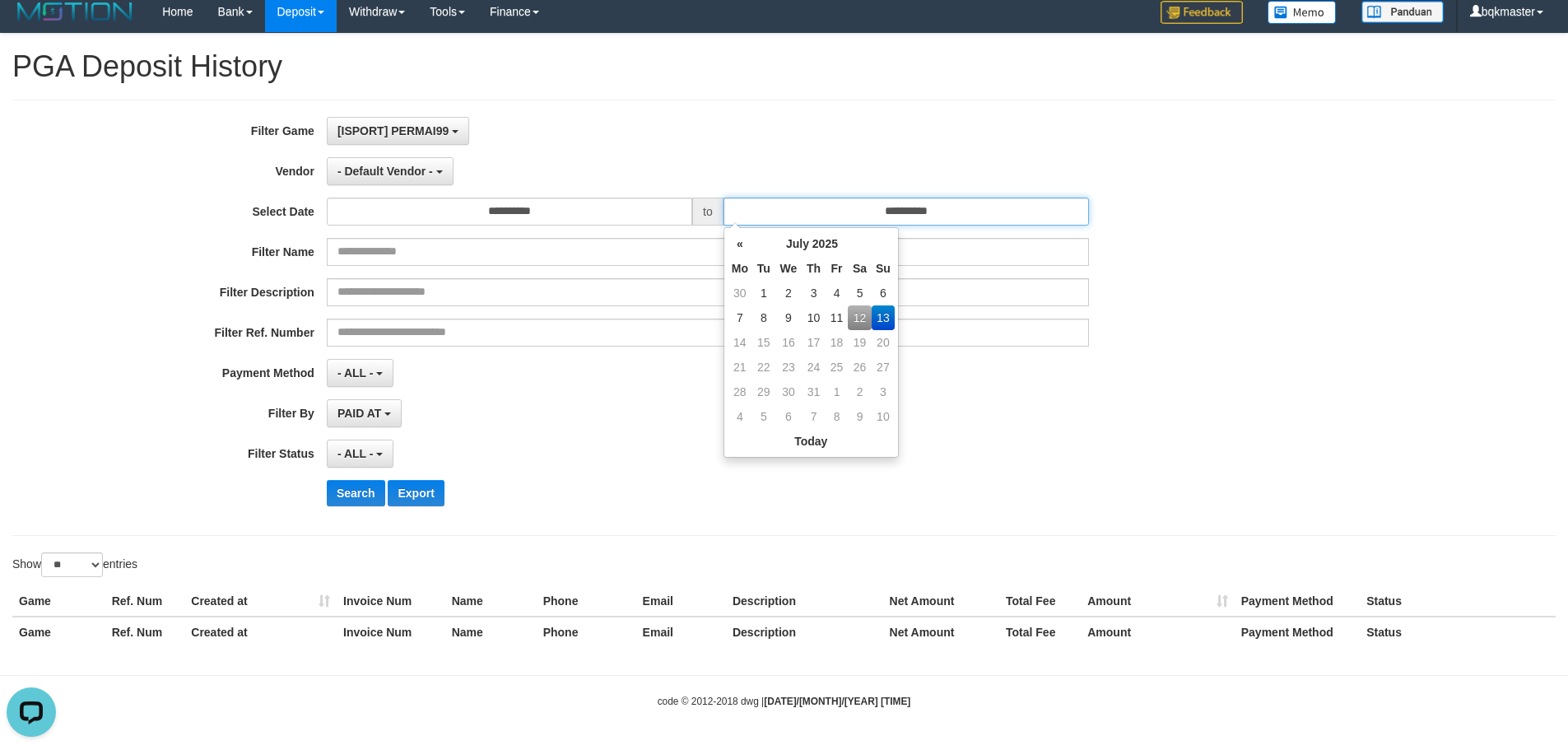 type on "**********" 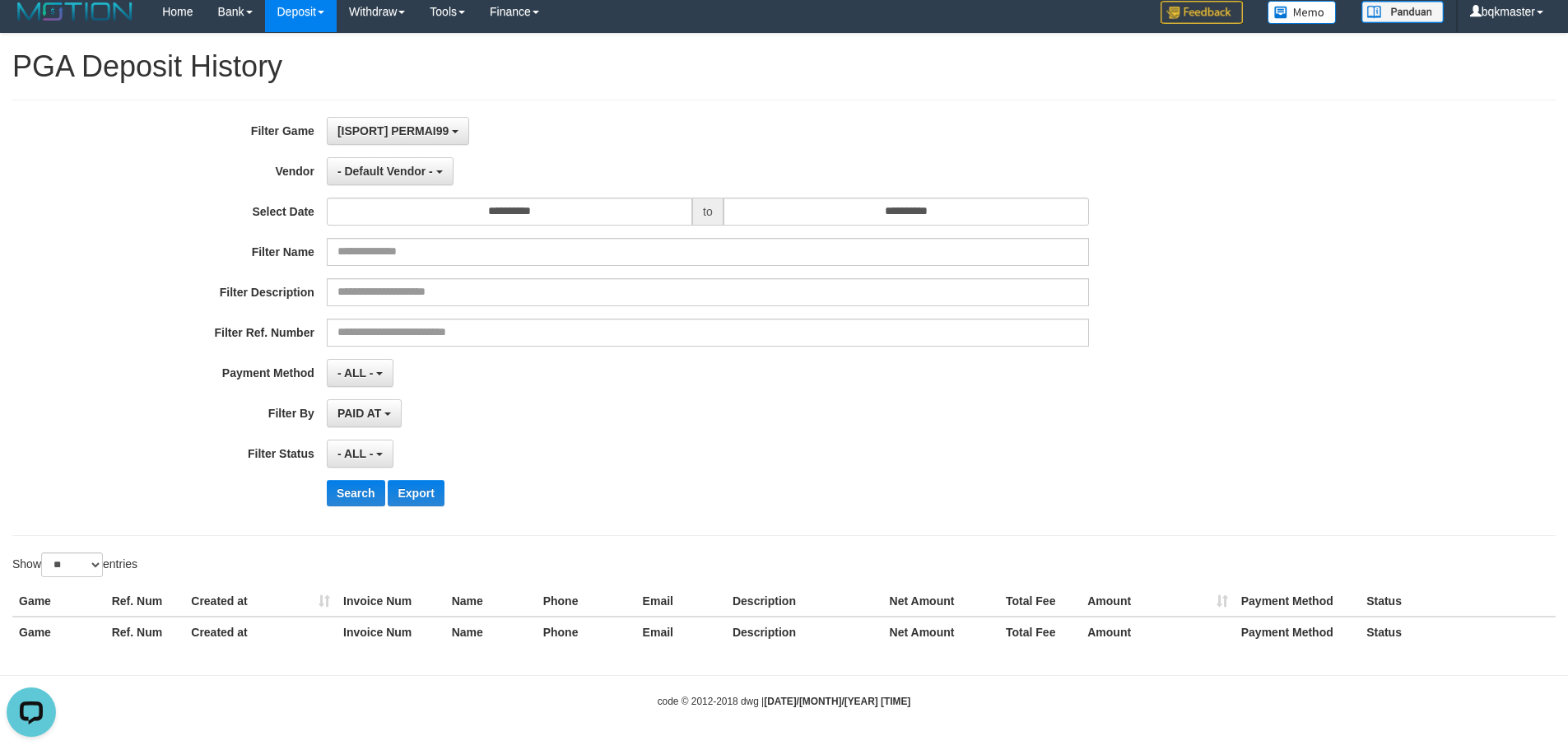 click on "[ID]" at bounding box center [654, 318] 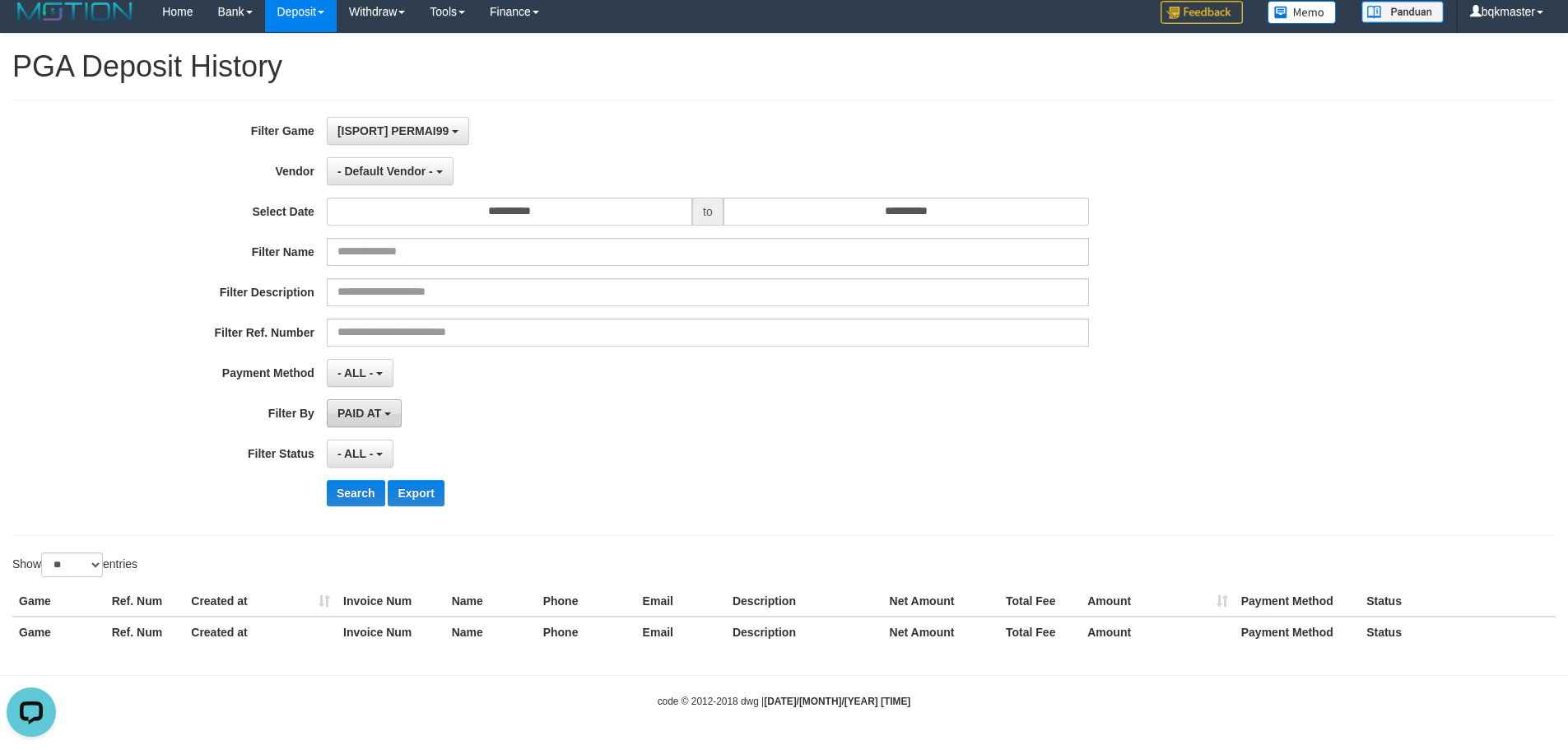 click on "PAID AT" at bounding box center [359, 413] 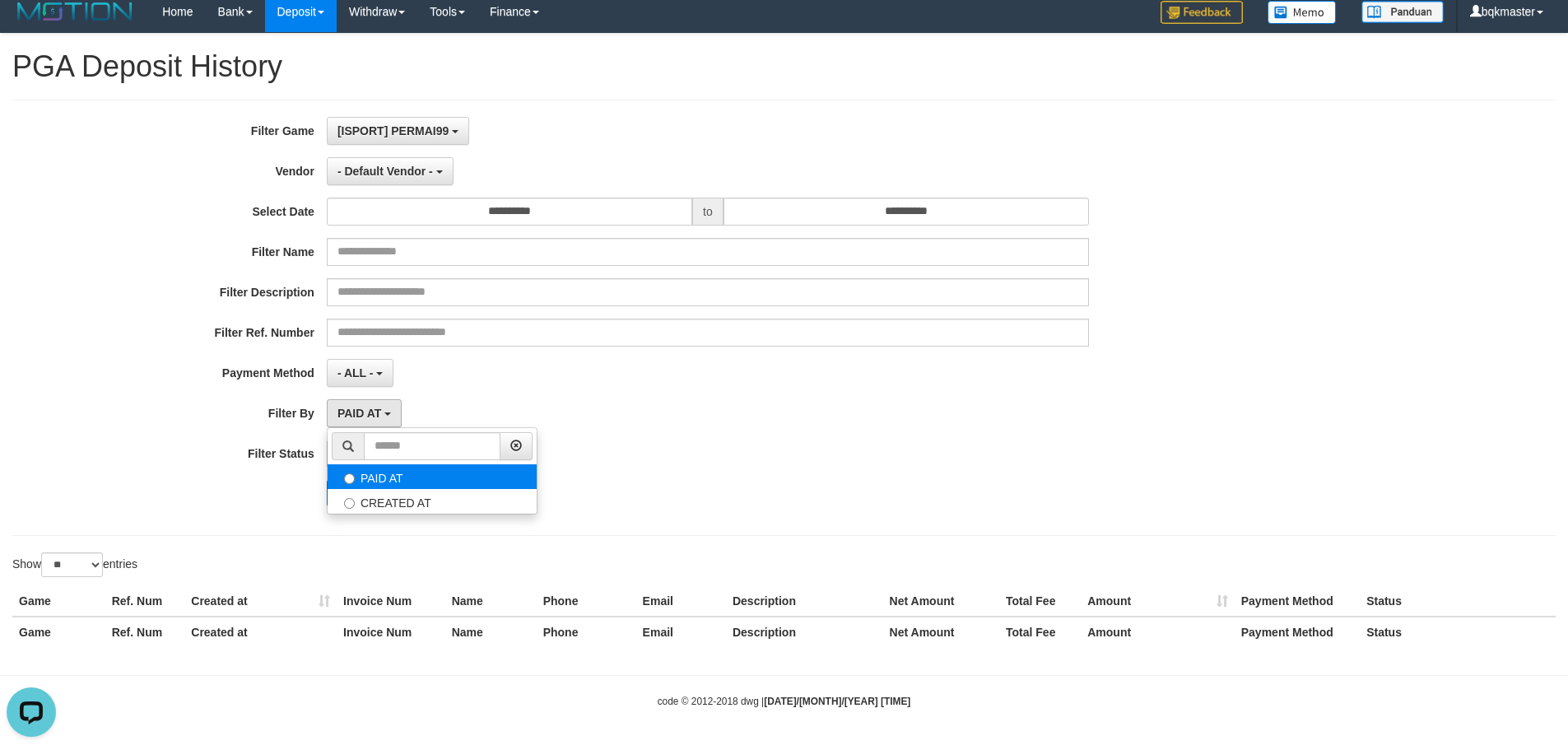 click on "PAID AT" at bounding box center (432, 477) 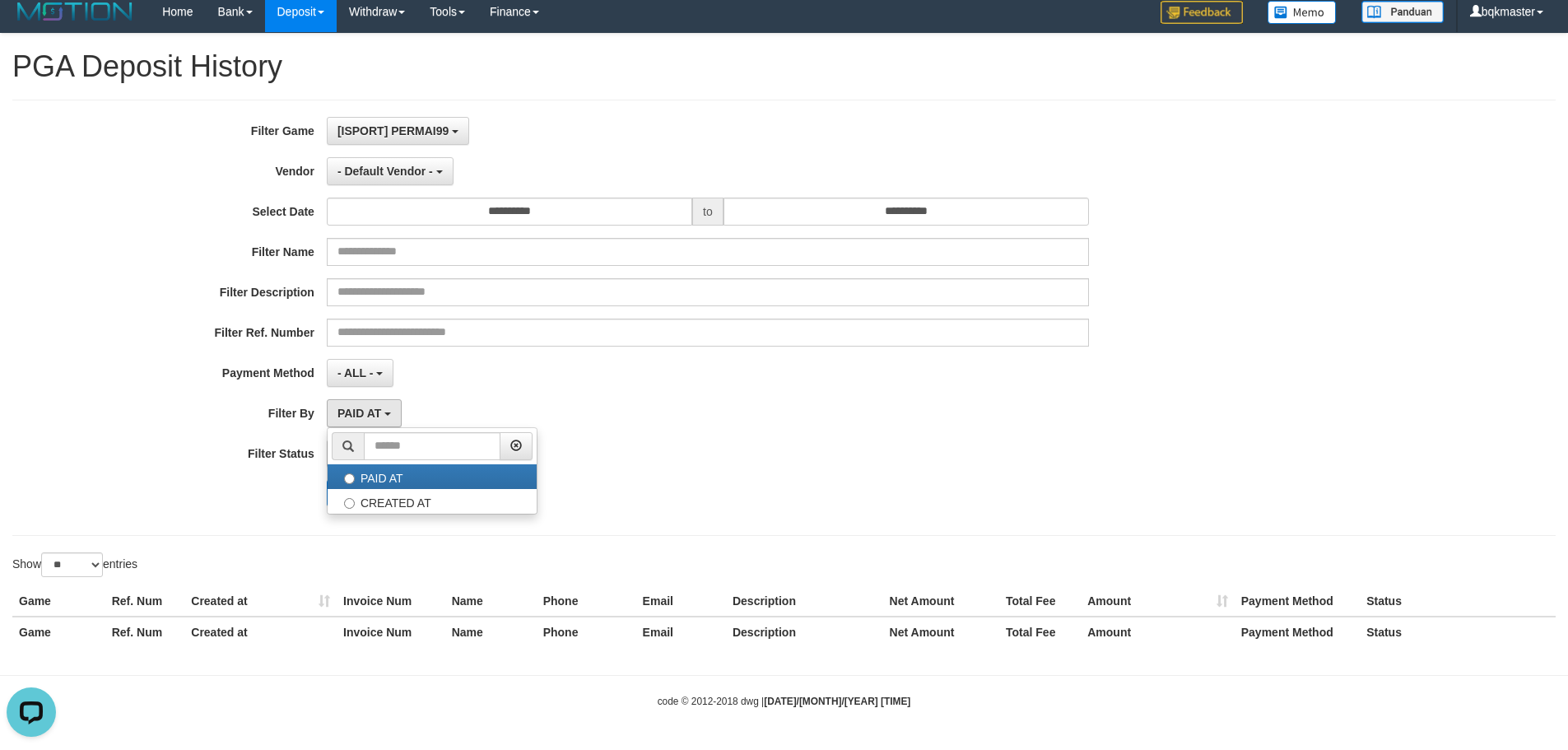click on "PAID AT
PAID AT
CREATED AT" at bounding box center (708, 413) 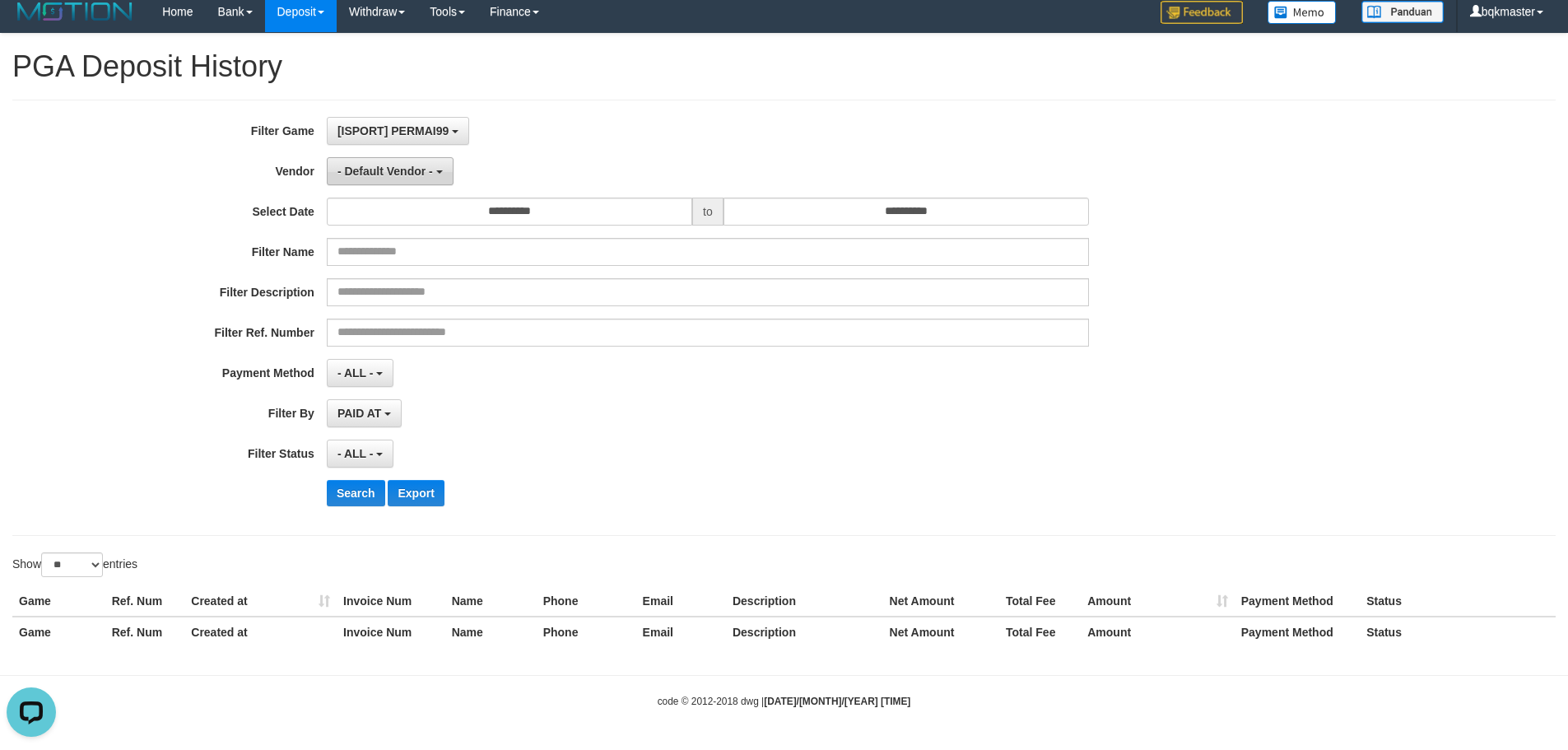 click on "- Default Vendor -" at bounding box center [390, 171] 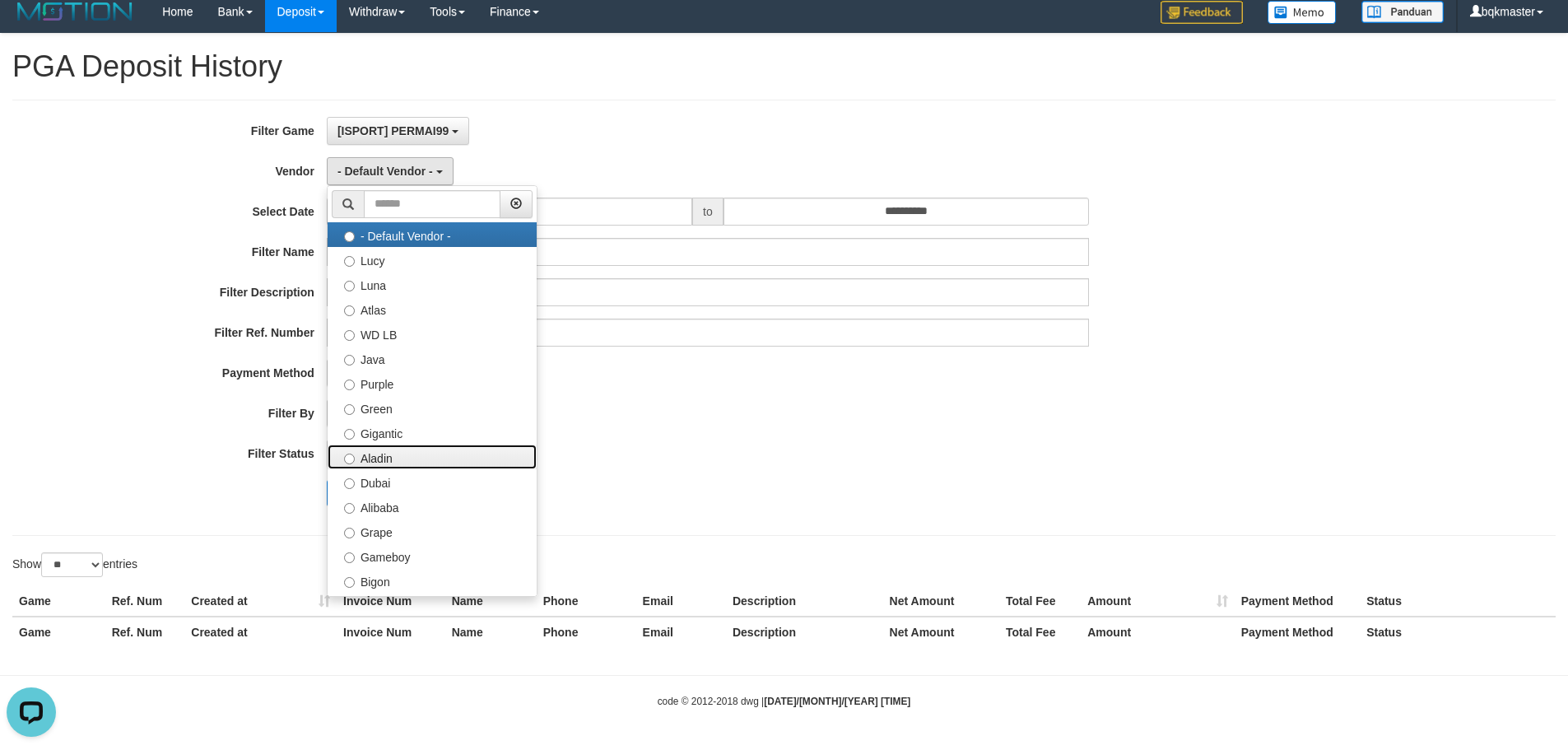 click on "Aladin" at bounding box center [432, 457] 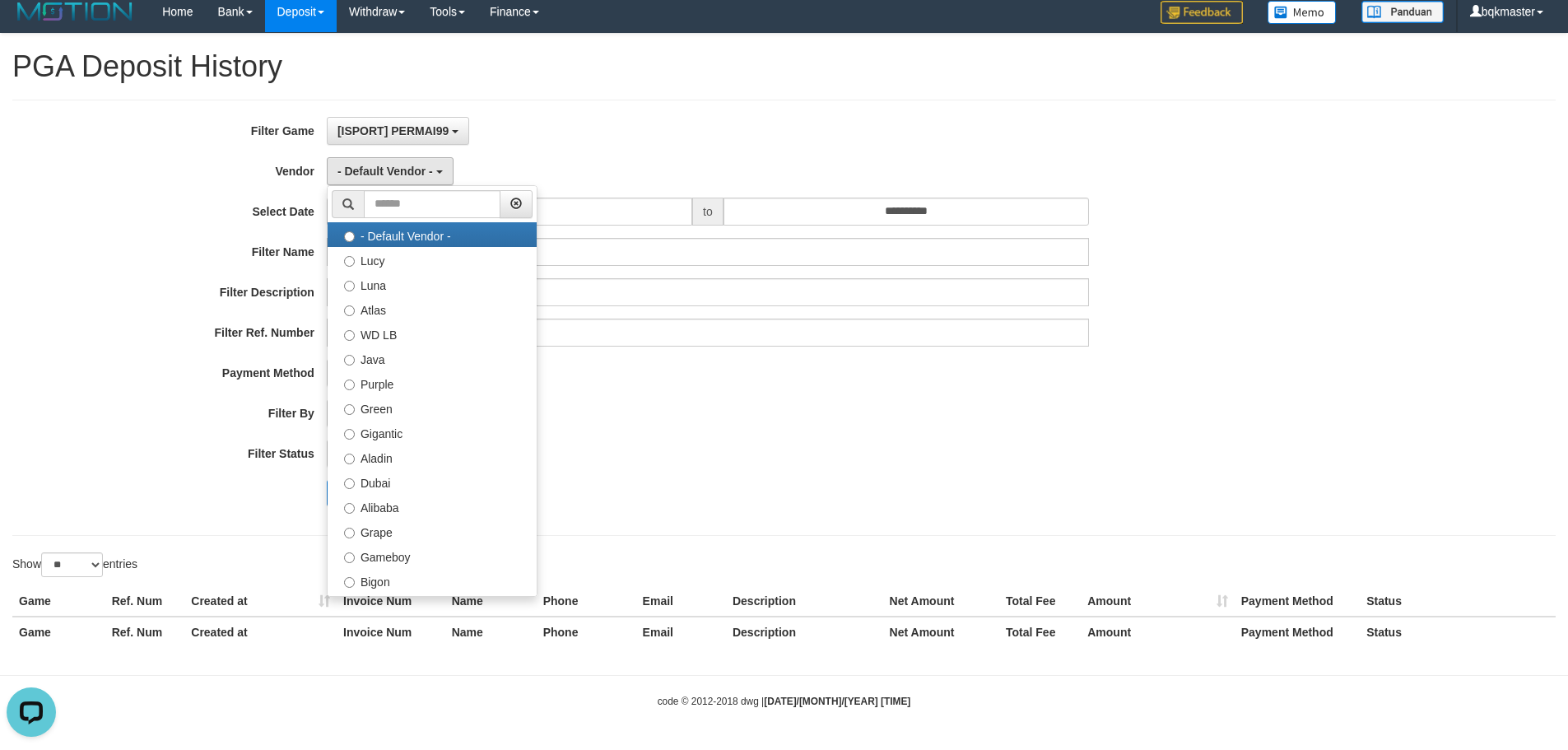 select on "**********" 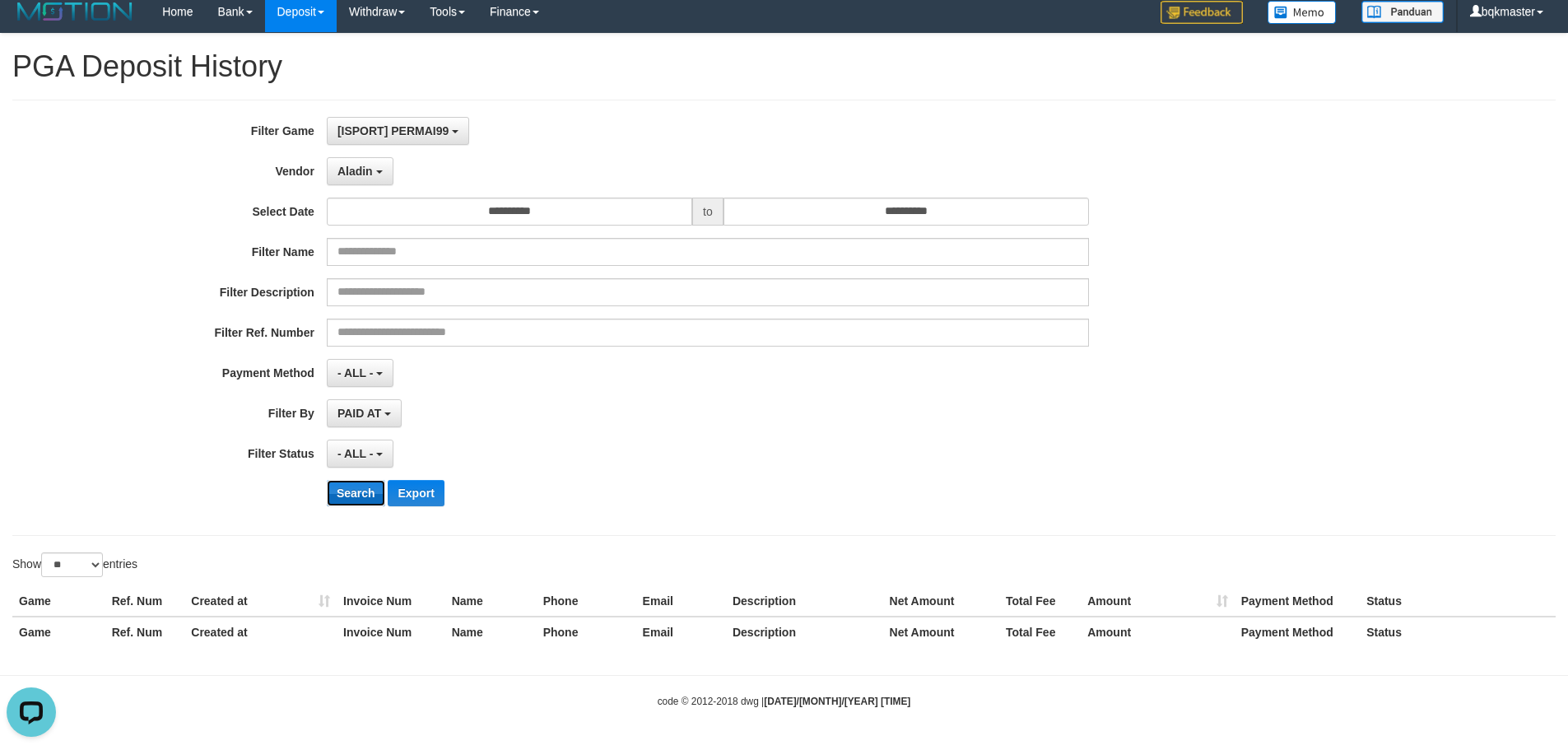 click on "Search" at bounding box center [356, 493] 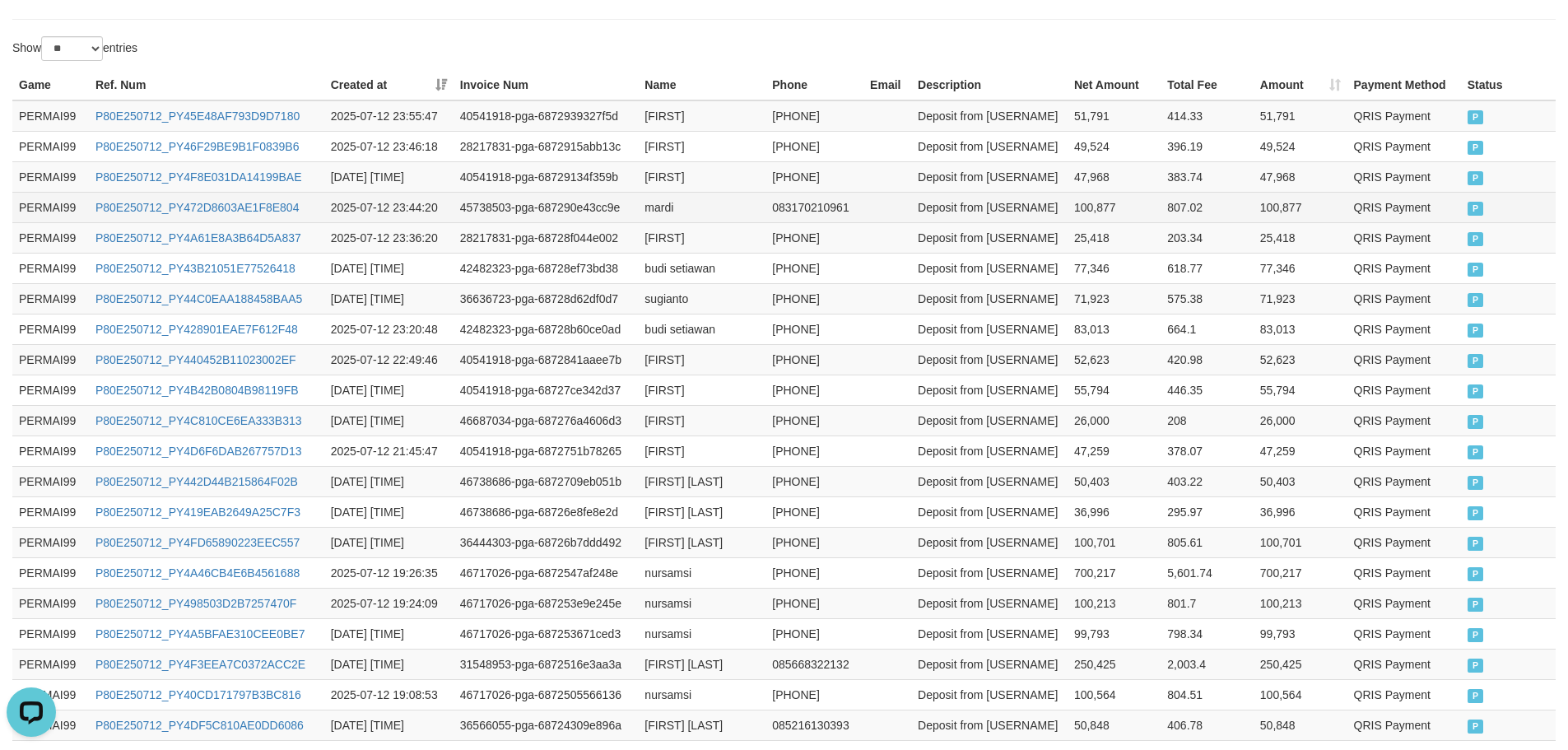 scroll, scrollTop: 662, scrollLeft: 0, axis: vertical 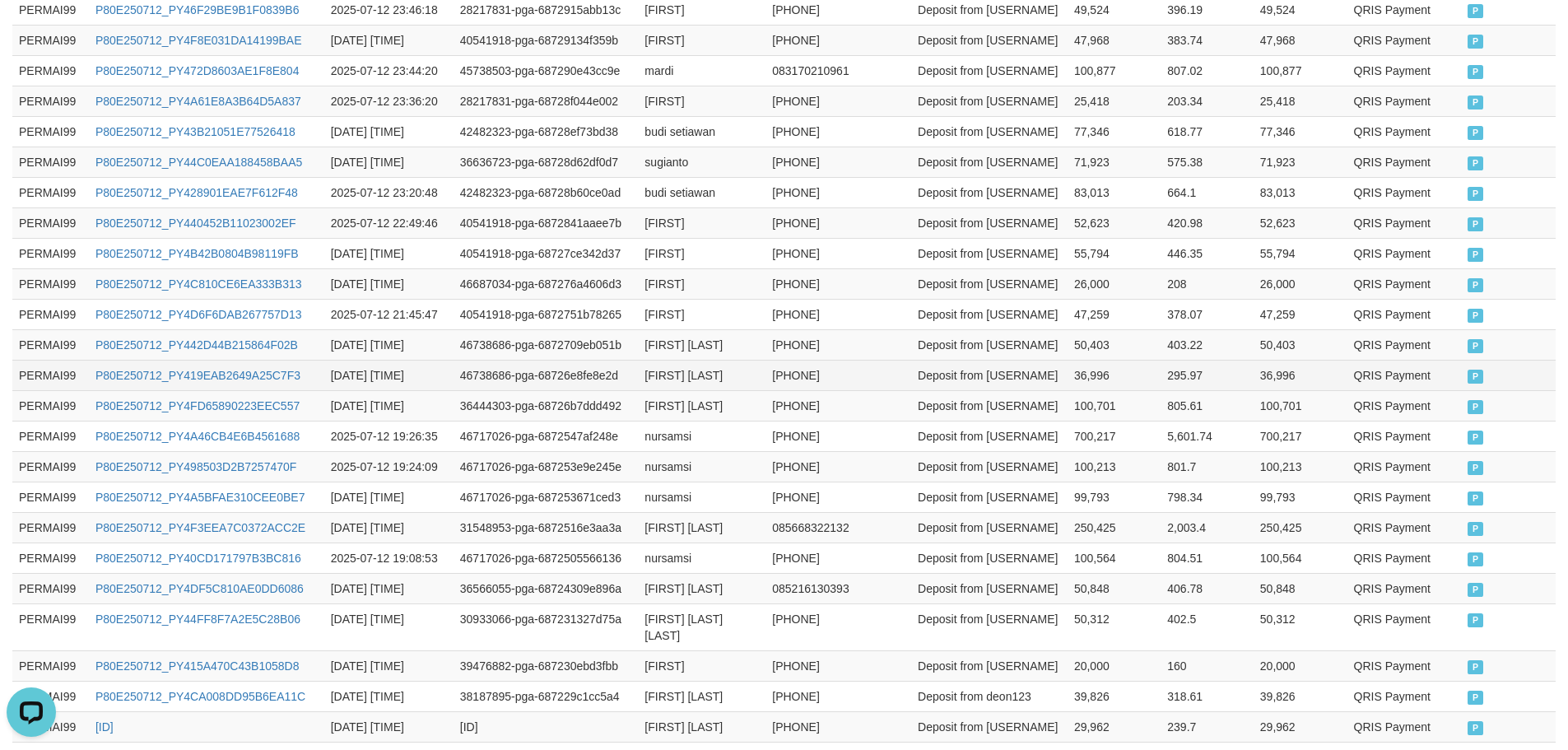 click on "[FIRST] [LAST]" at bounding box center (701, 375) 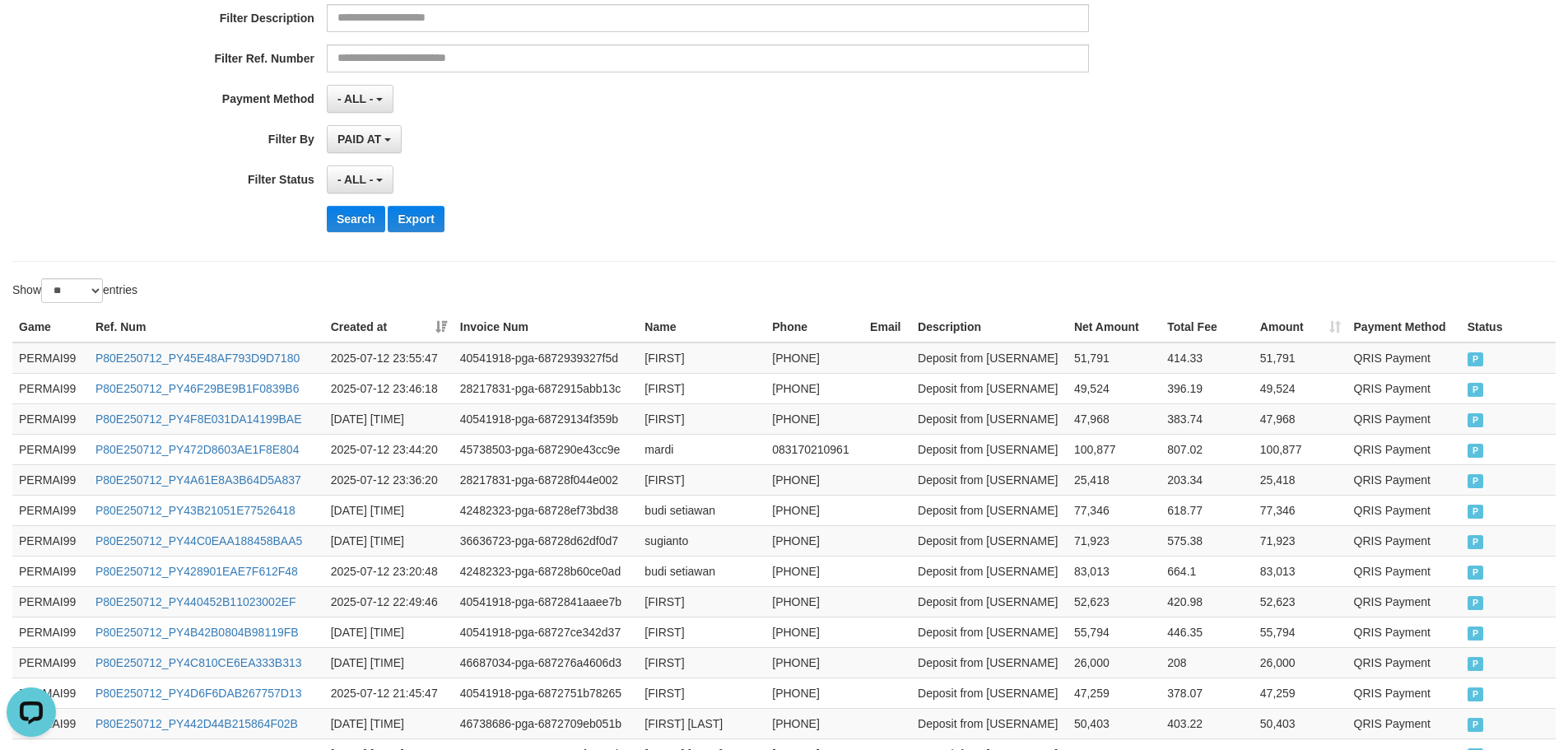 scroll, scrollTop: 0, scrollLeft: 0, axis: both 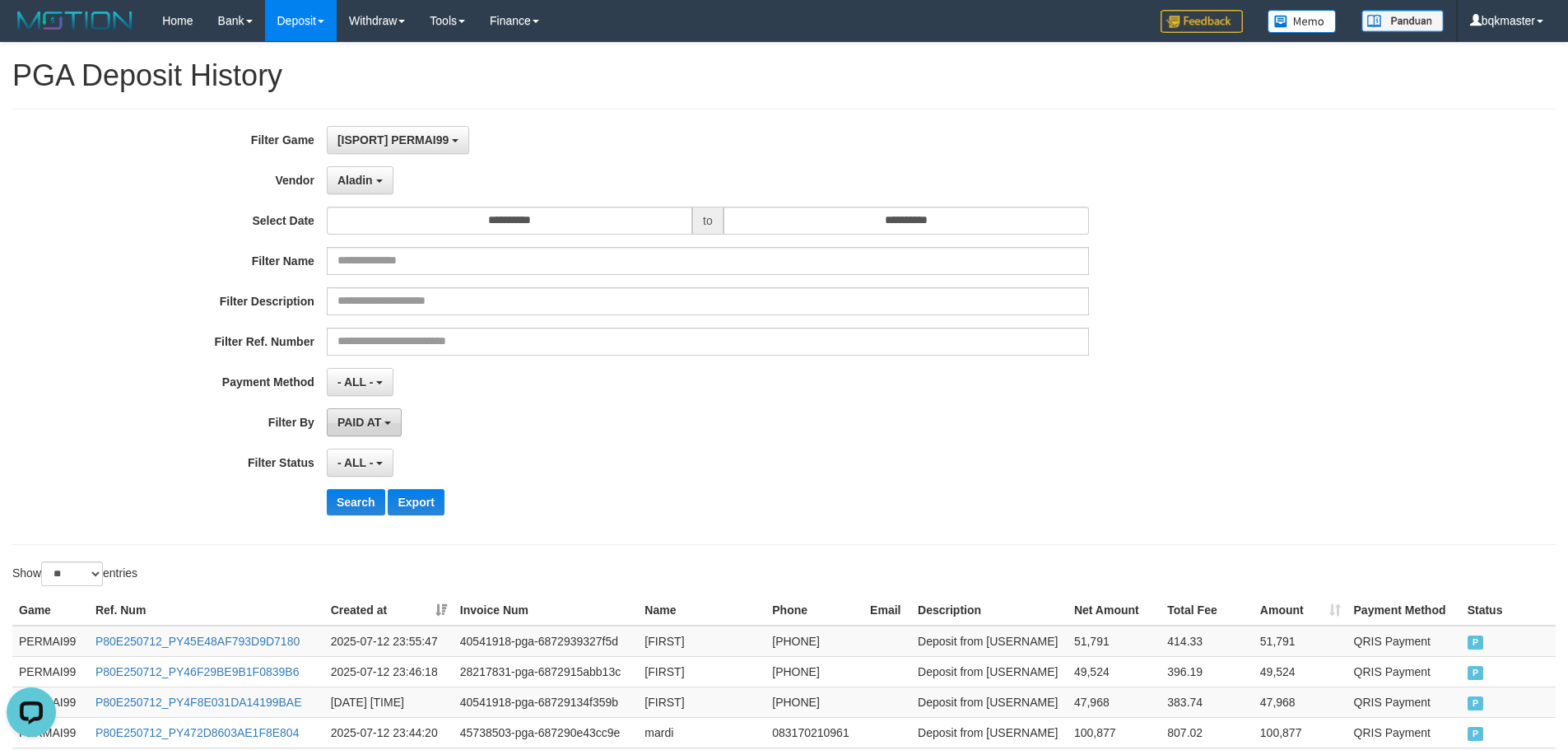 click on "PAID AT" at bounding box center [364, 422] 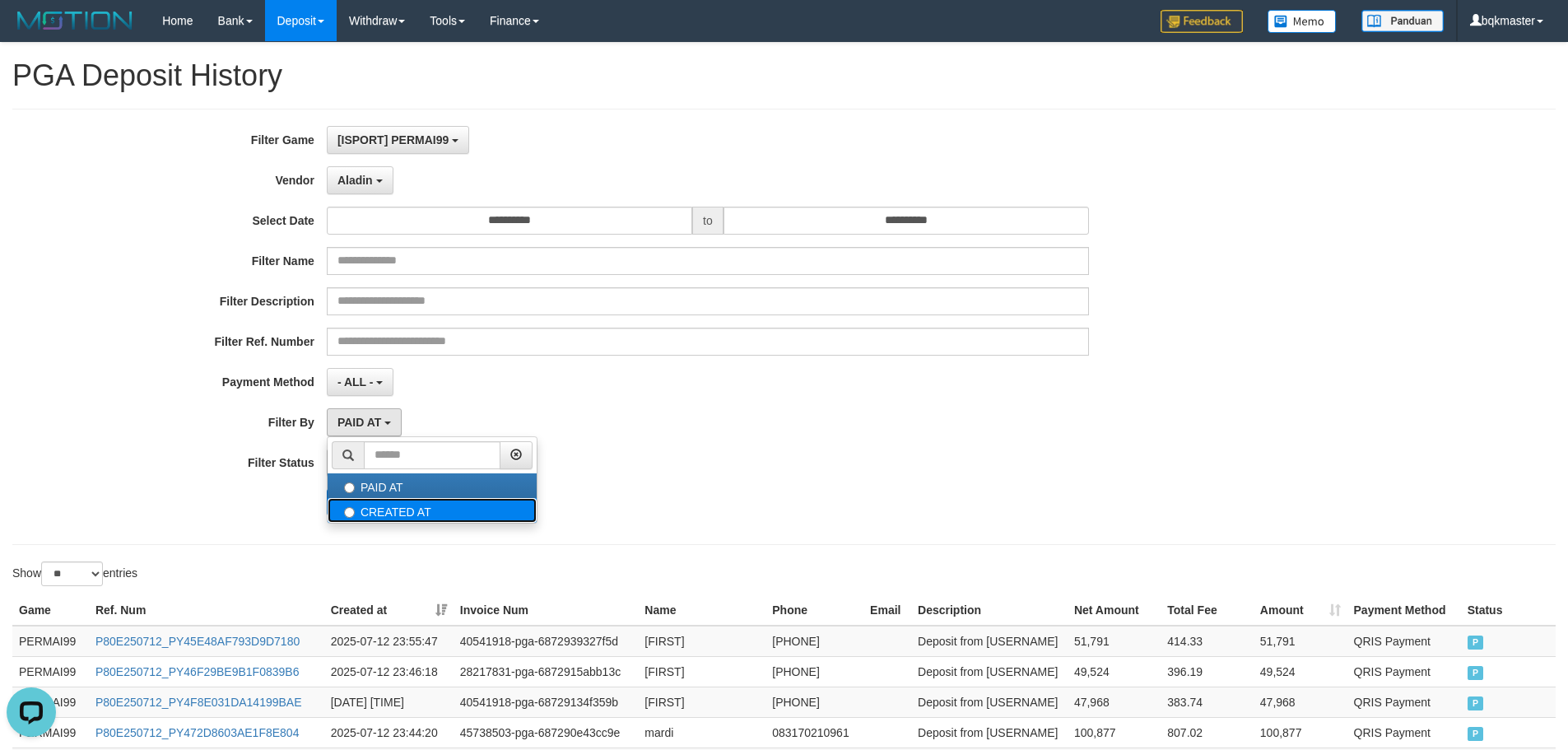 click on "CREATED AT" at bounding box center (432, 510) 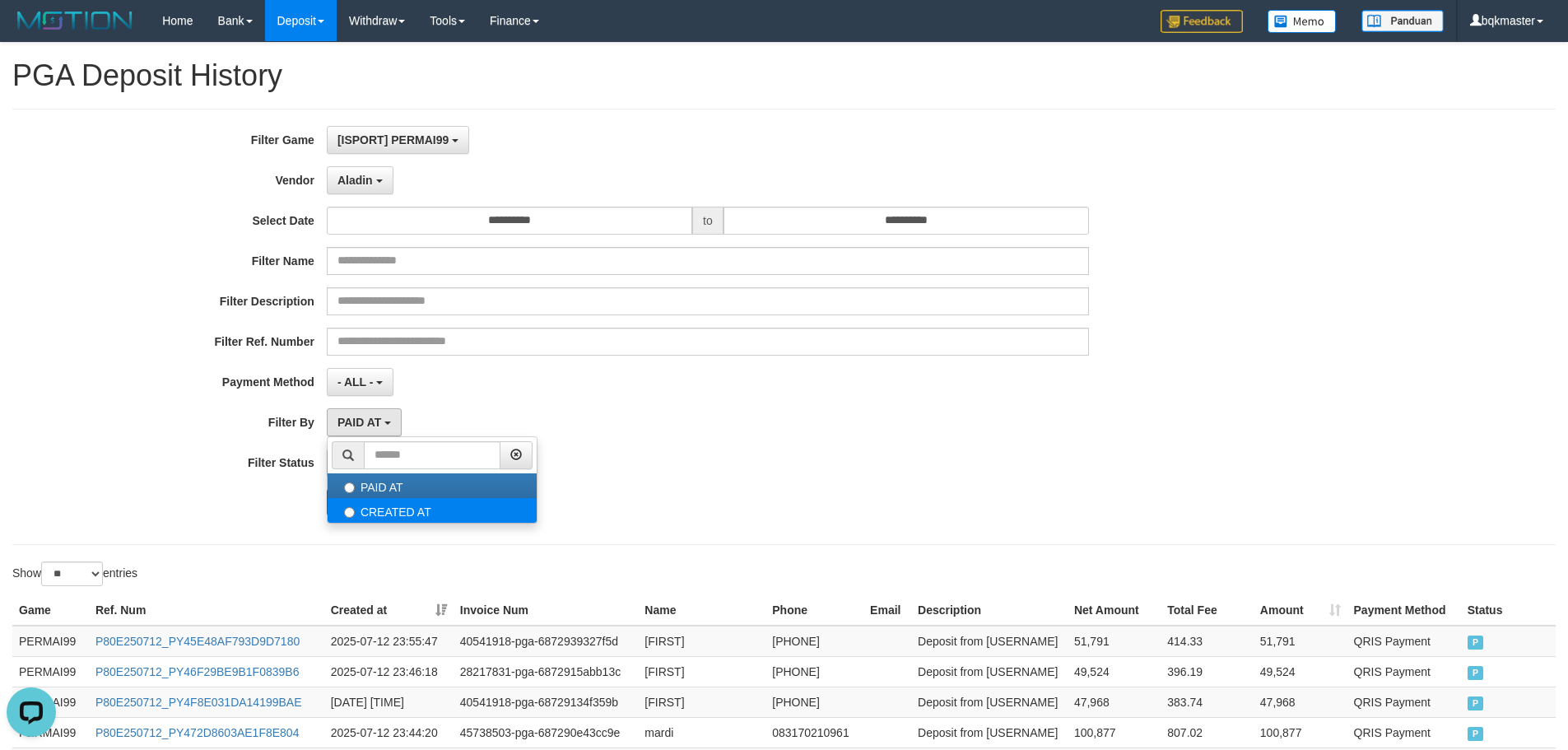 select on "*" 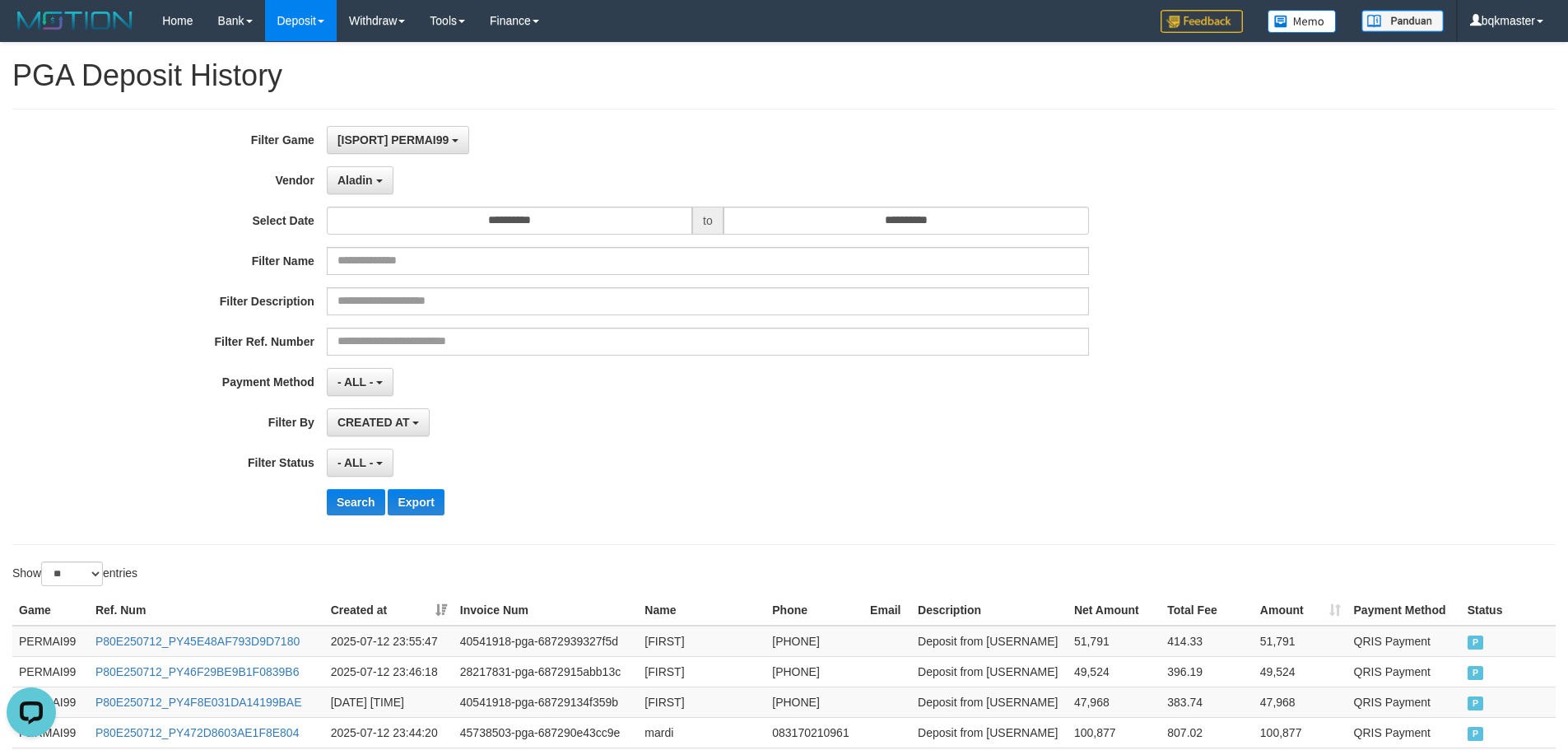 click on "[ID]" at bounding box center [654, 327] 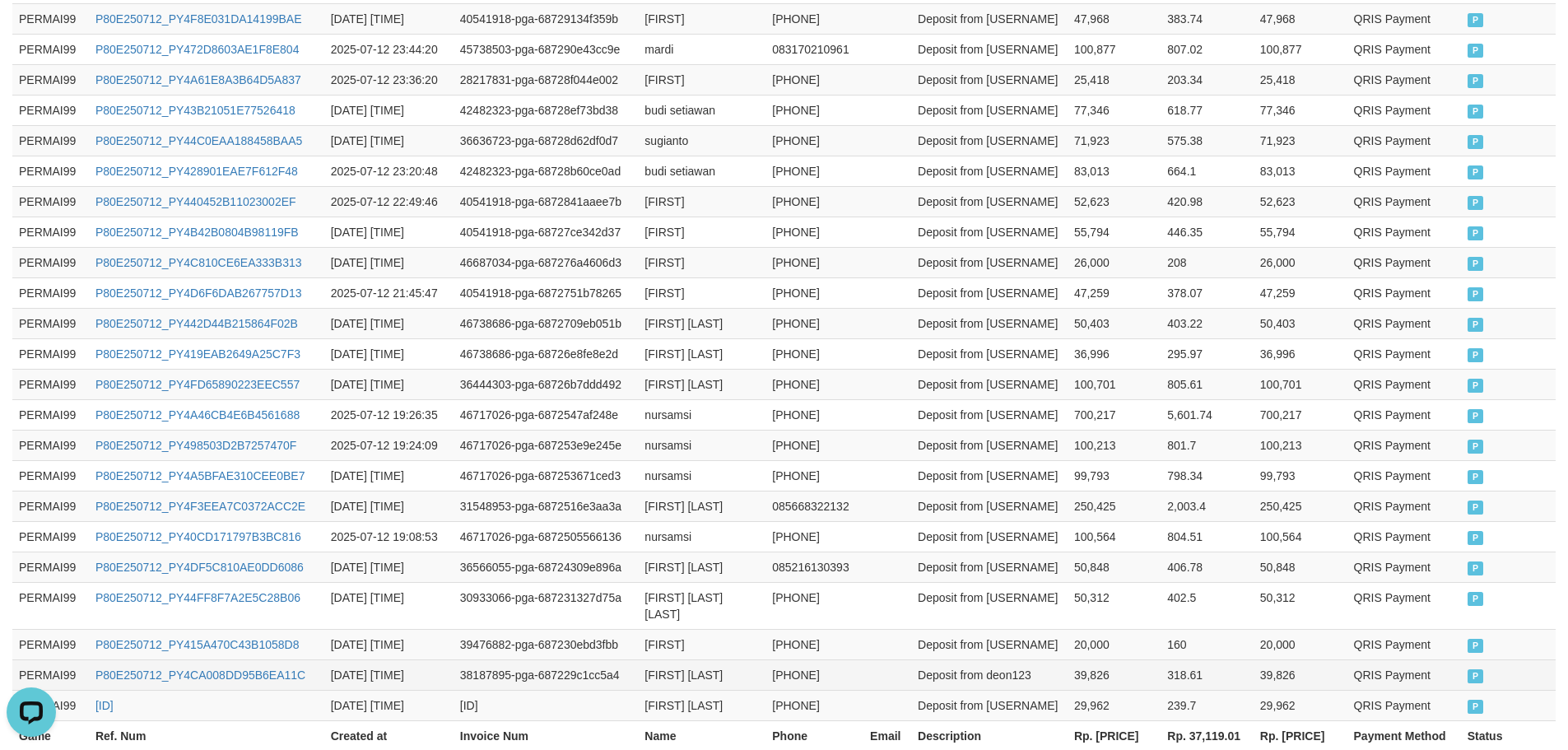 scroll, scrollTop: 799, scrollLeft: 0, axis: vertical 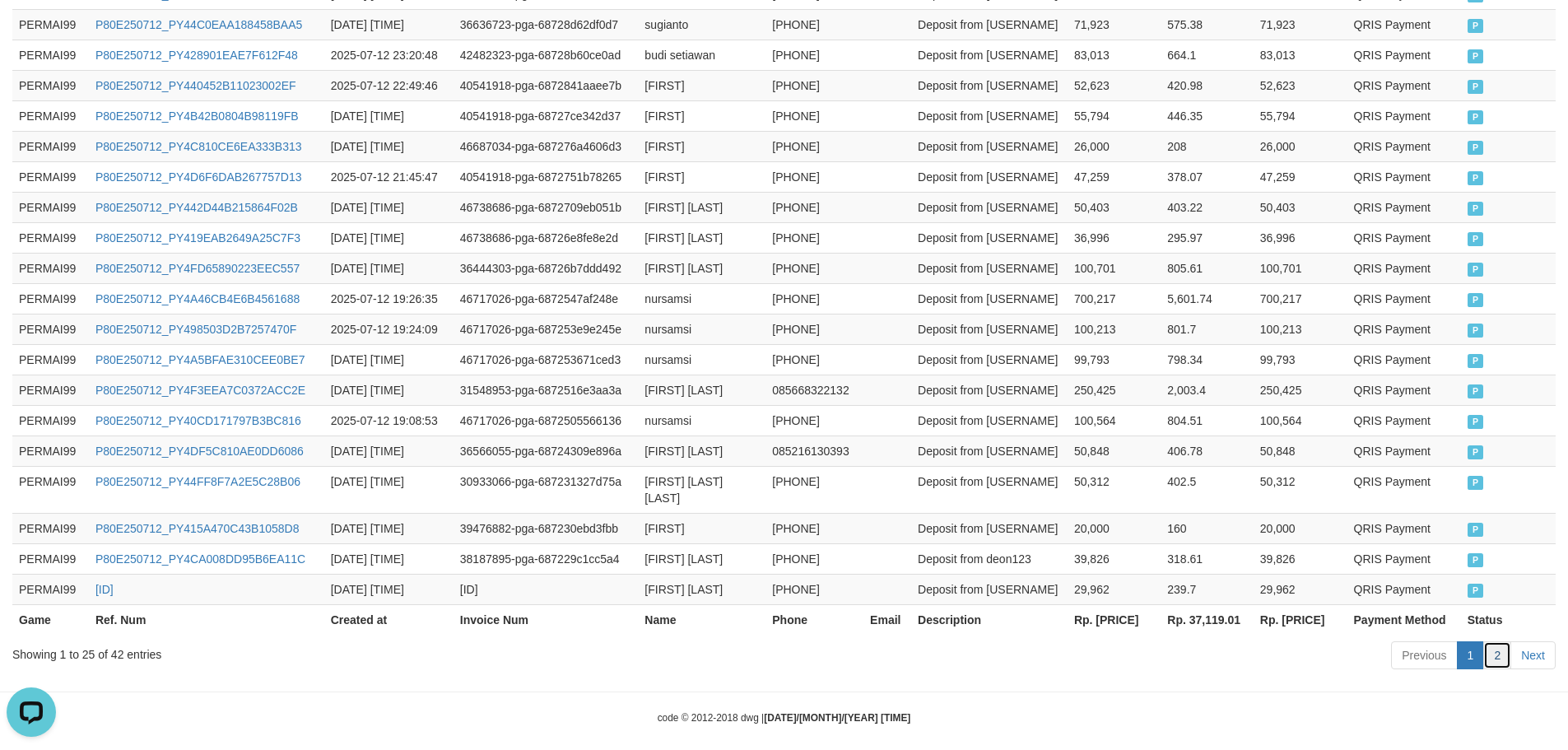 click on "2" at bounding box center [1497, 655] 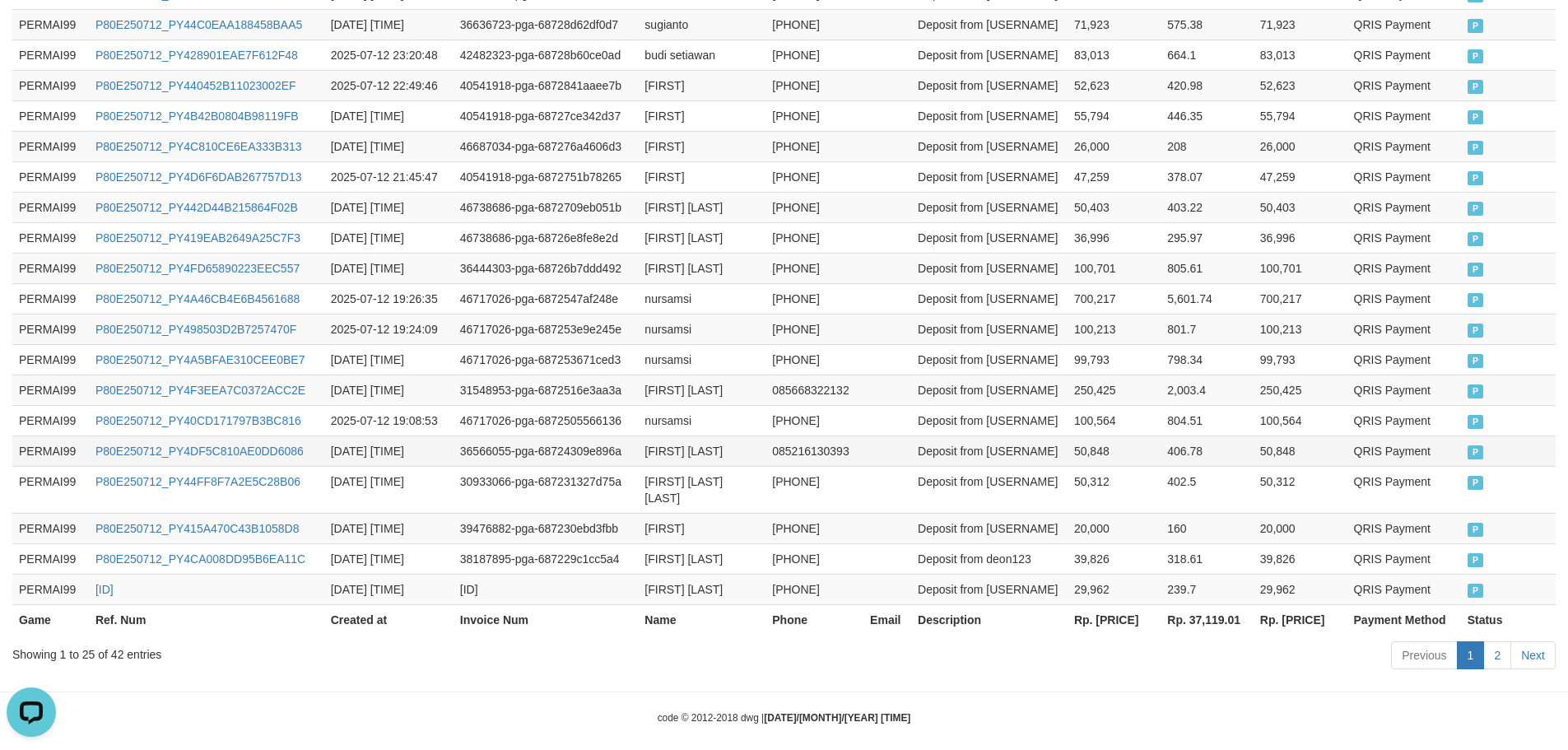 scroll, scrollTop: 664, scrollLeft: 0, axis: vertical 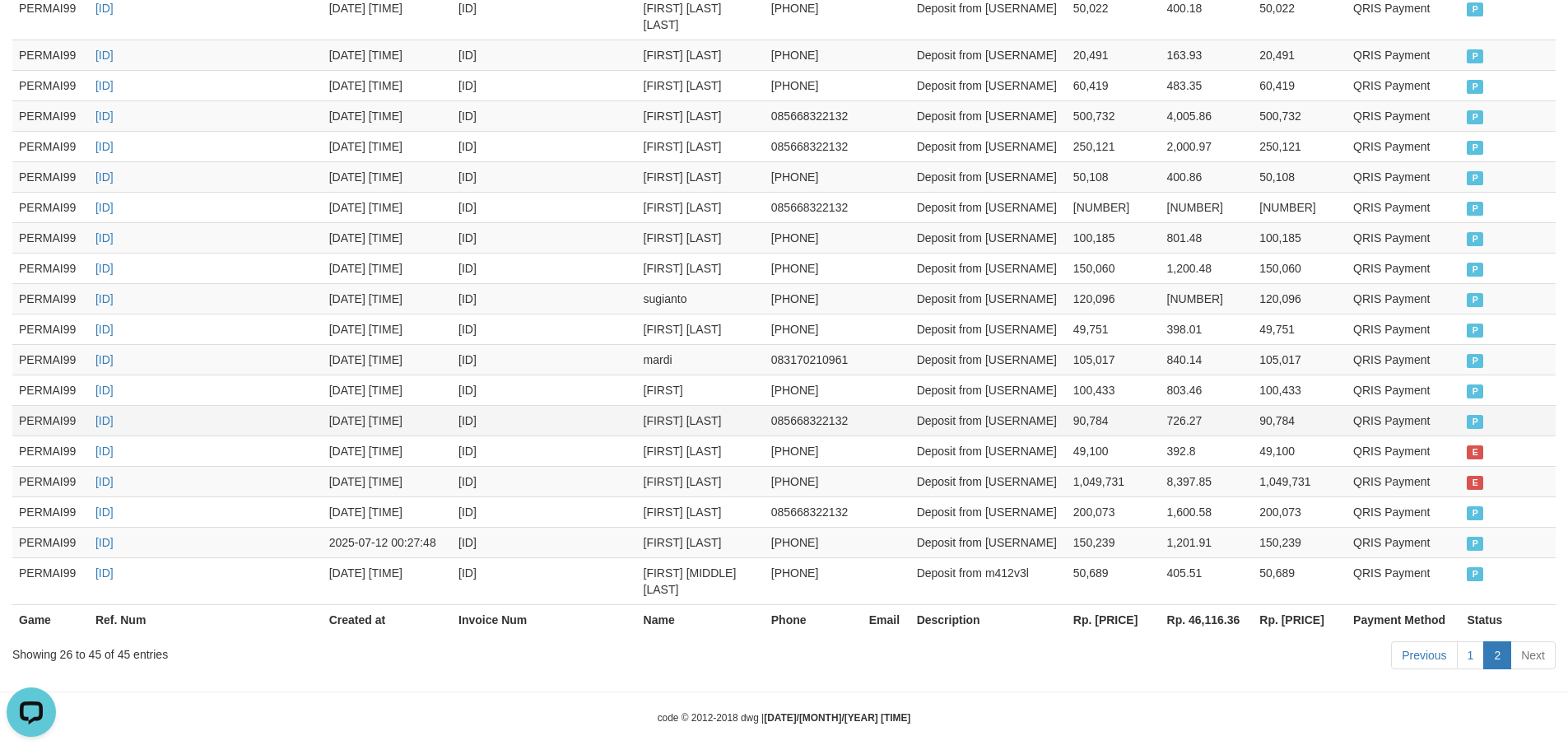 click on "90,784" at bounding box center [1114, 420] 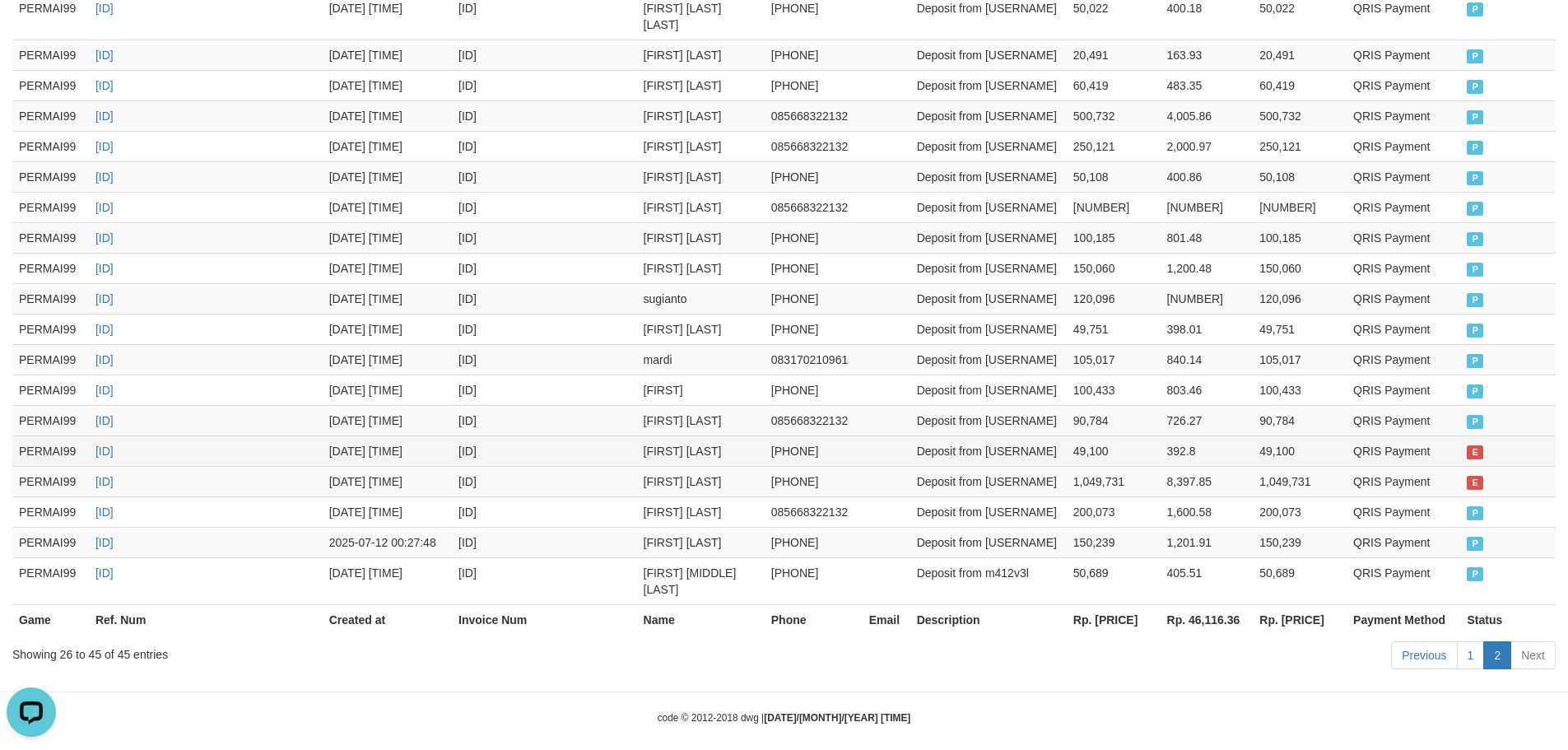 scroll, scrollTop: 114, scrollLeft: 0, axis: vertical 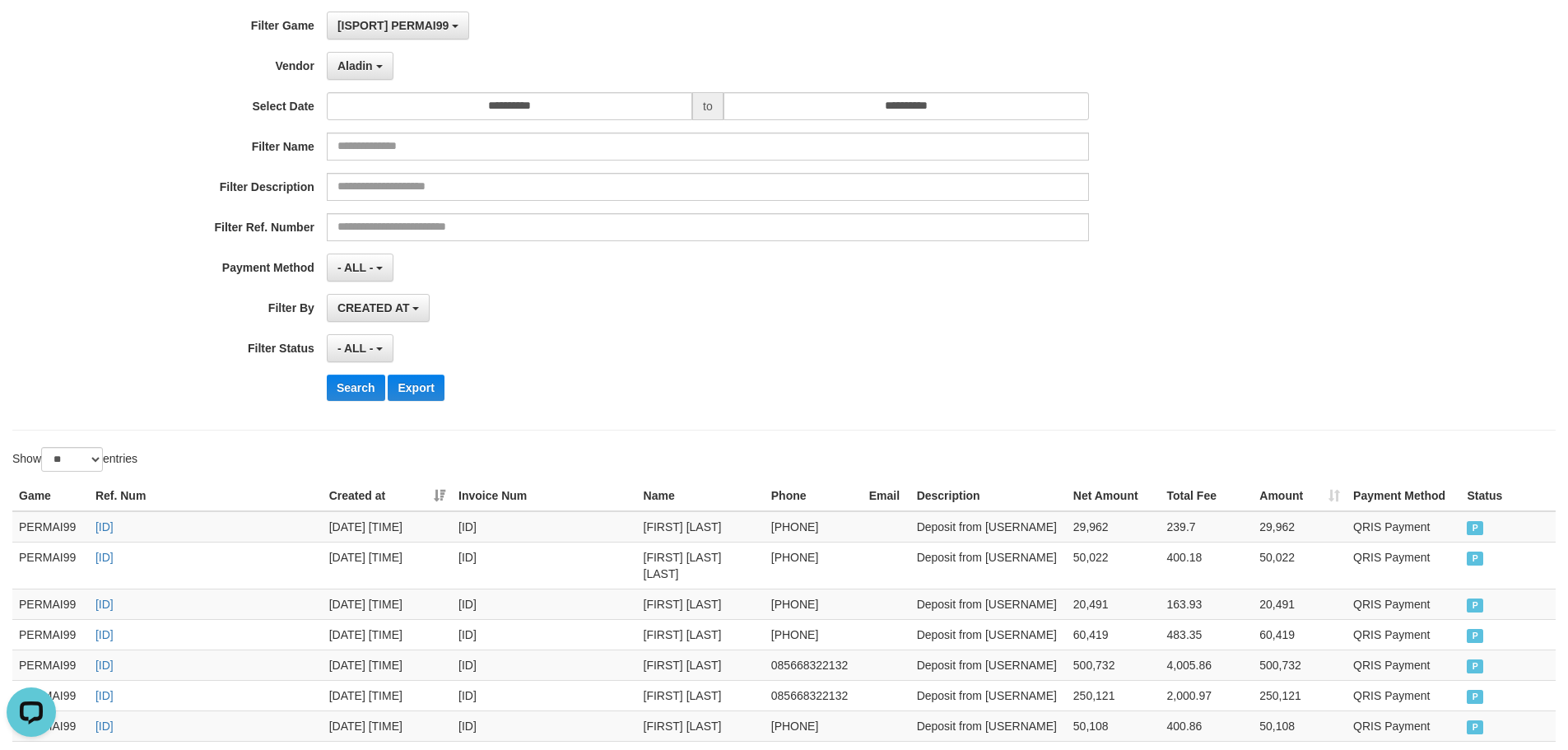 click on "Show  ** ** ** ***  entries" at bounding box center [784, 461] 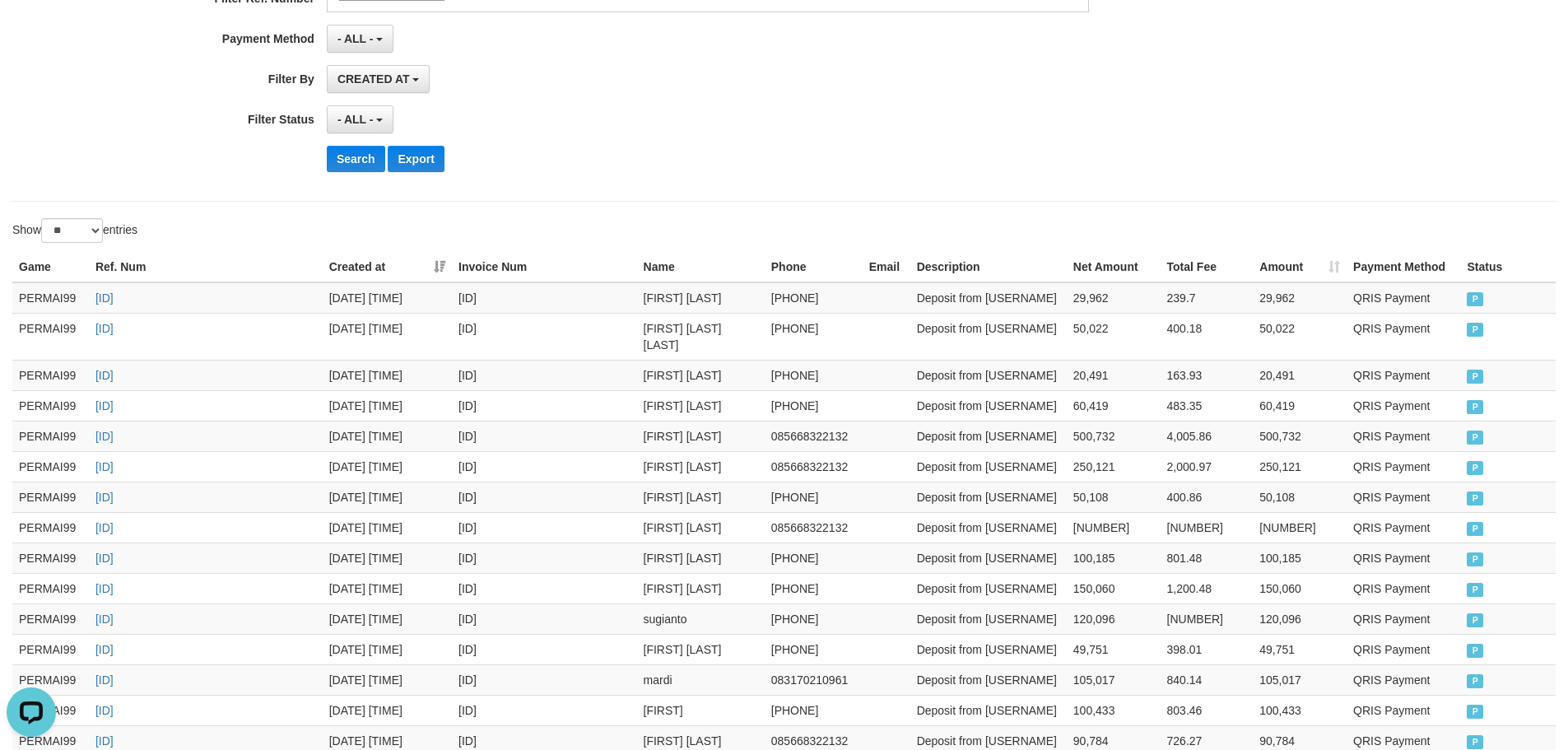 scroll, scrollTop: 664, scrollLeft: 0, axis: vertical 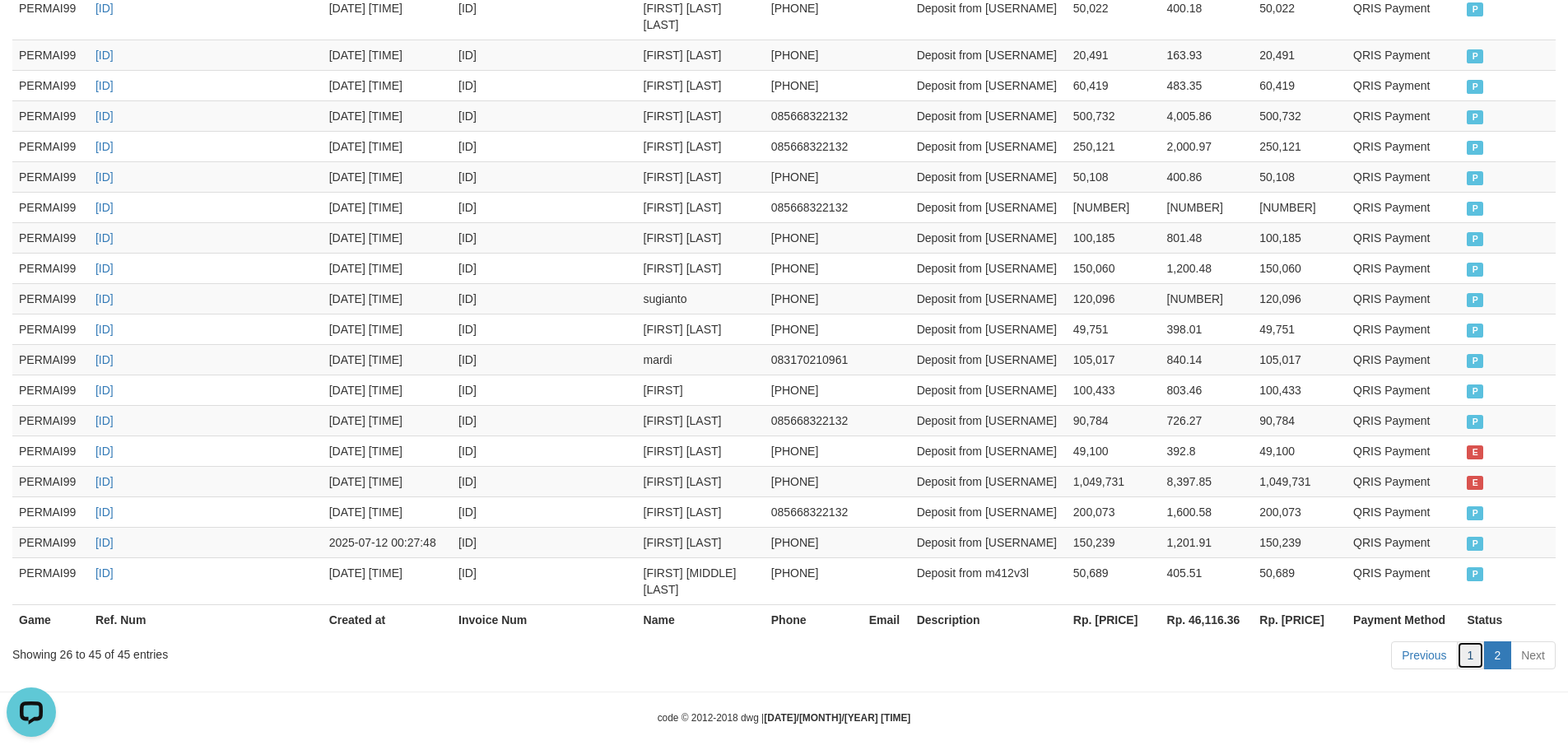 click on "1" at bounding box center (1471, 655) 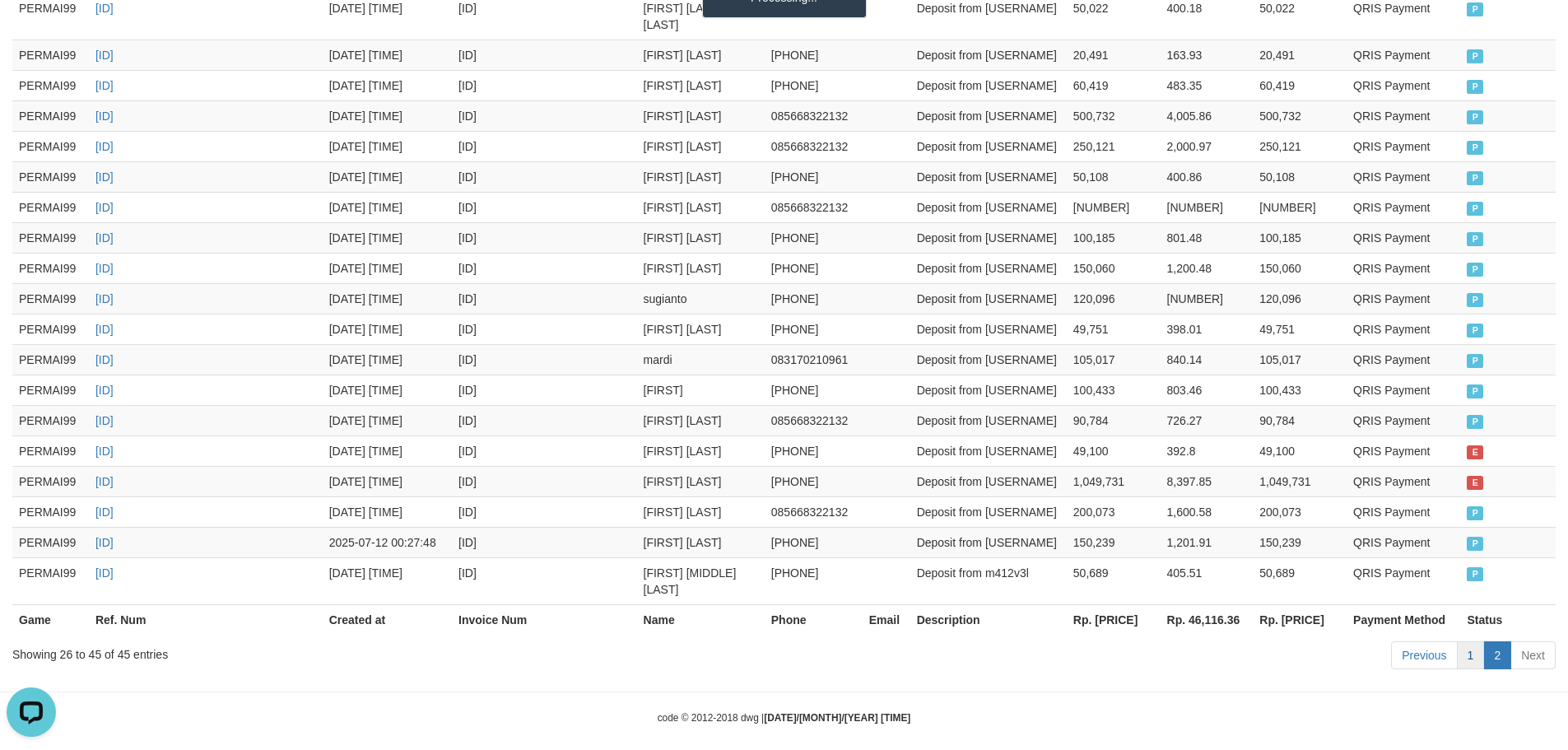 scroll, scrollTop: 799, scrollLeft: 0, axis: vertical 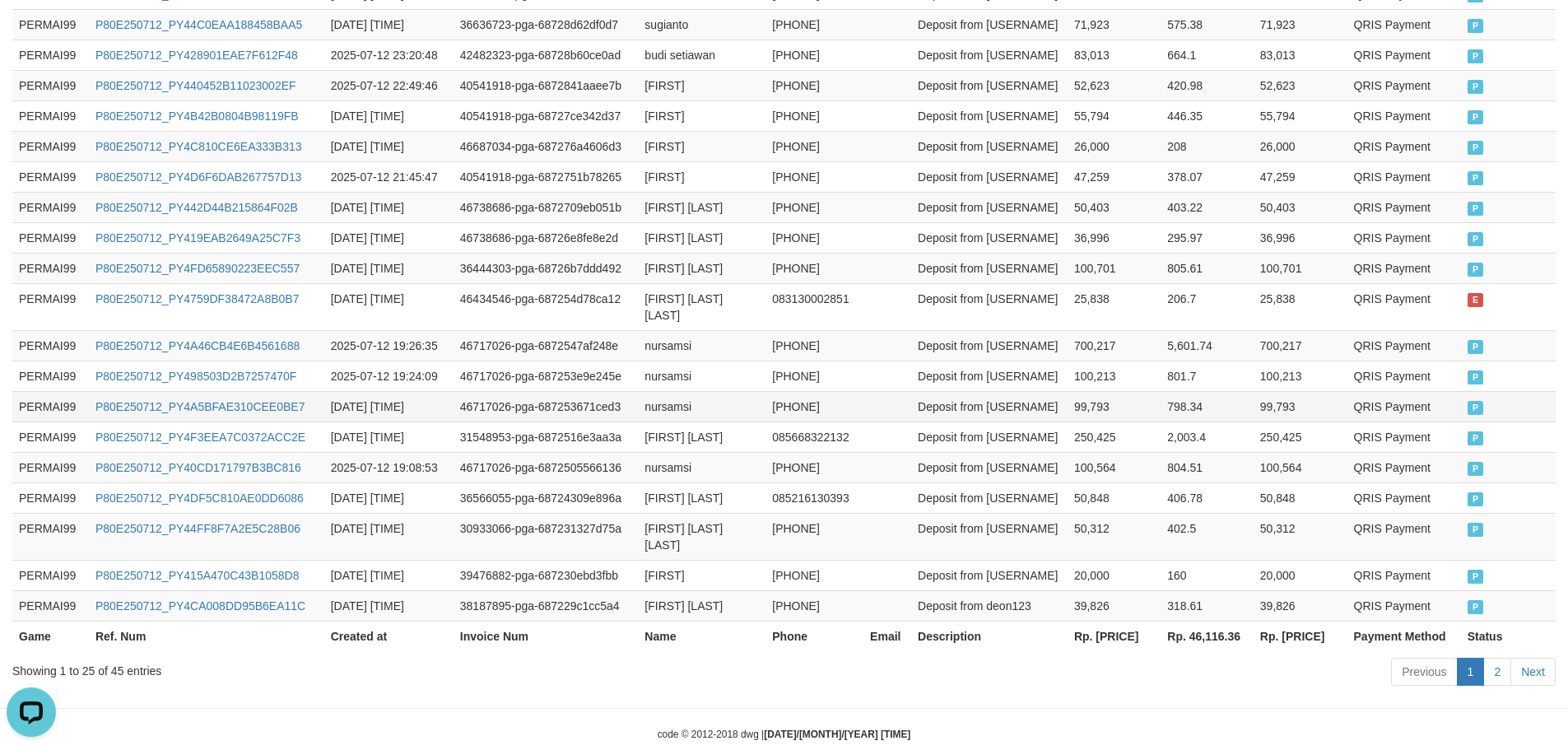 click on "99,793" at bounding box center (1114, 406) 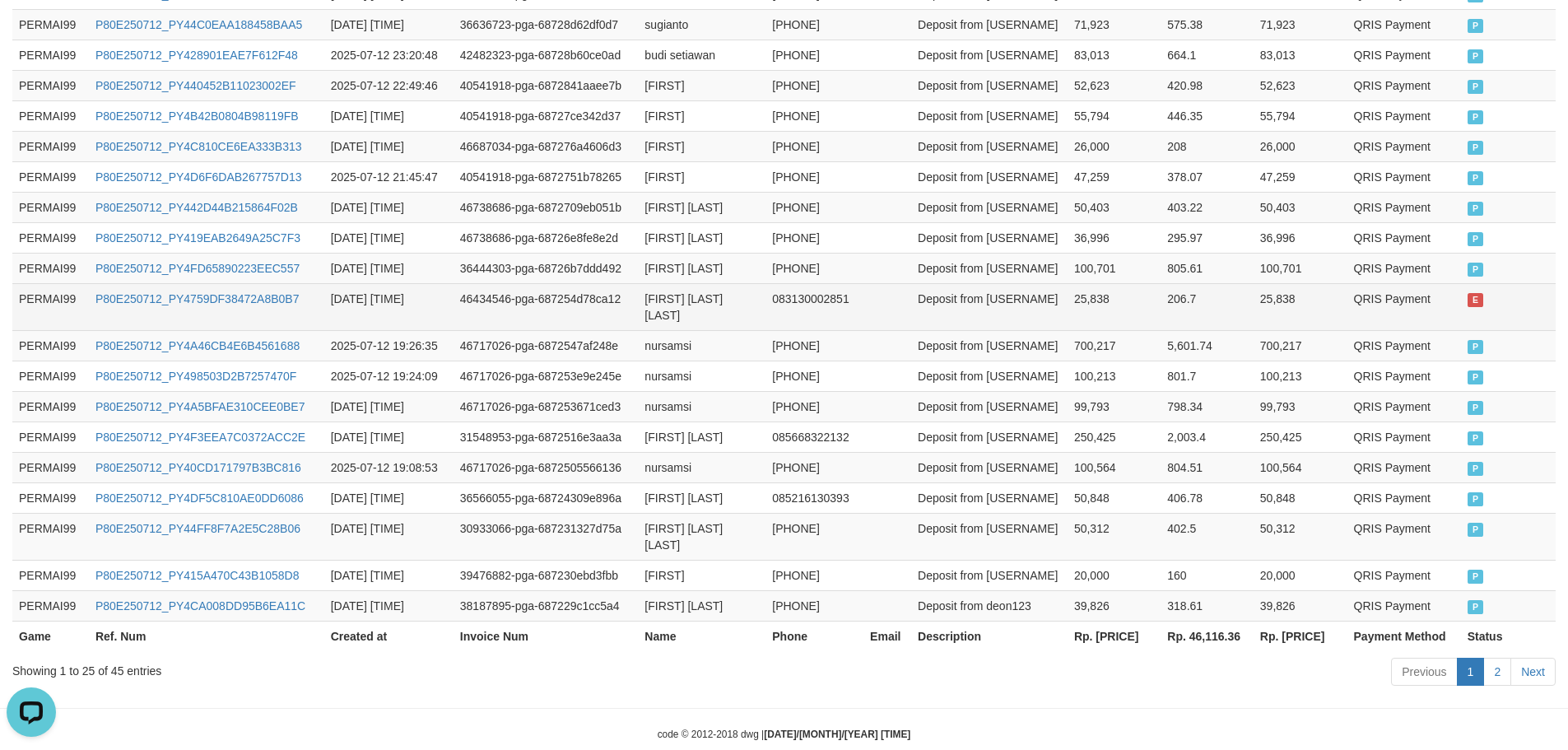 click on "Deposit from [USERNAME]" at bounding box center (989, 306) 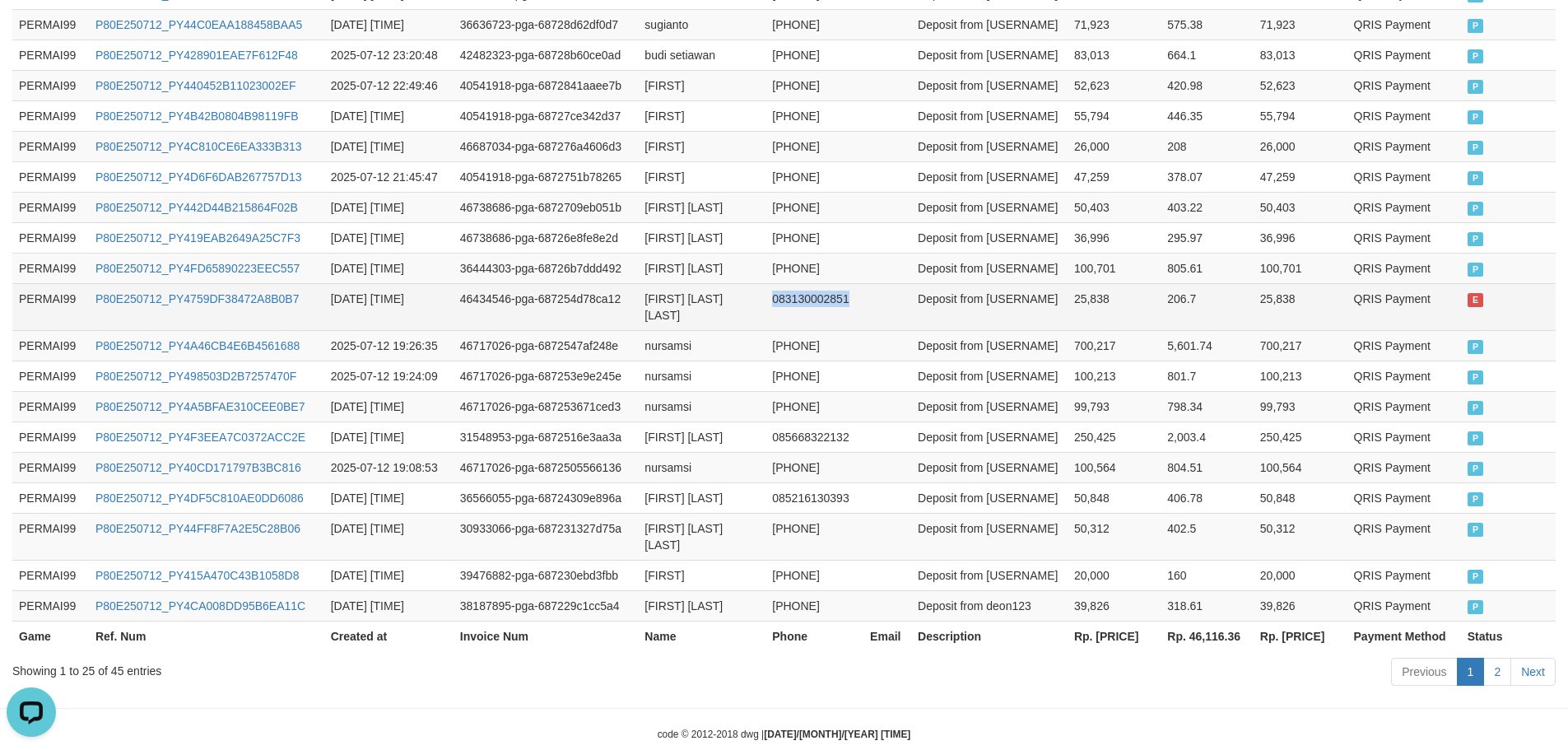 click on "083130002851" at bounding box center (814, 306) 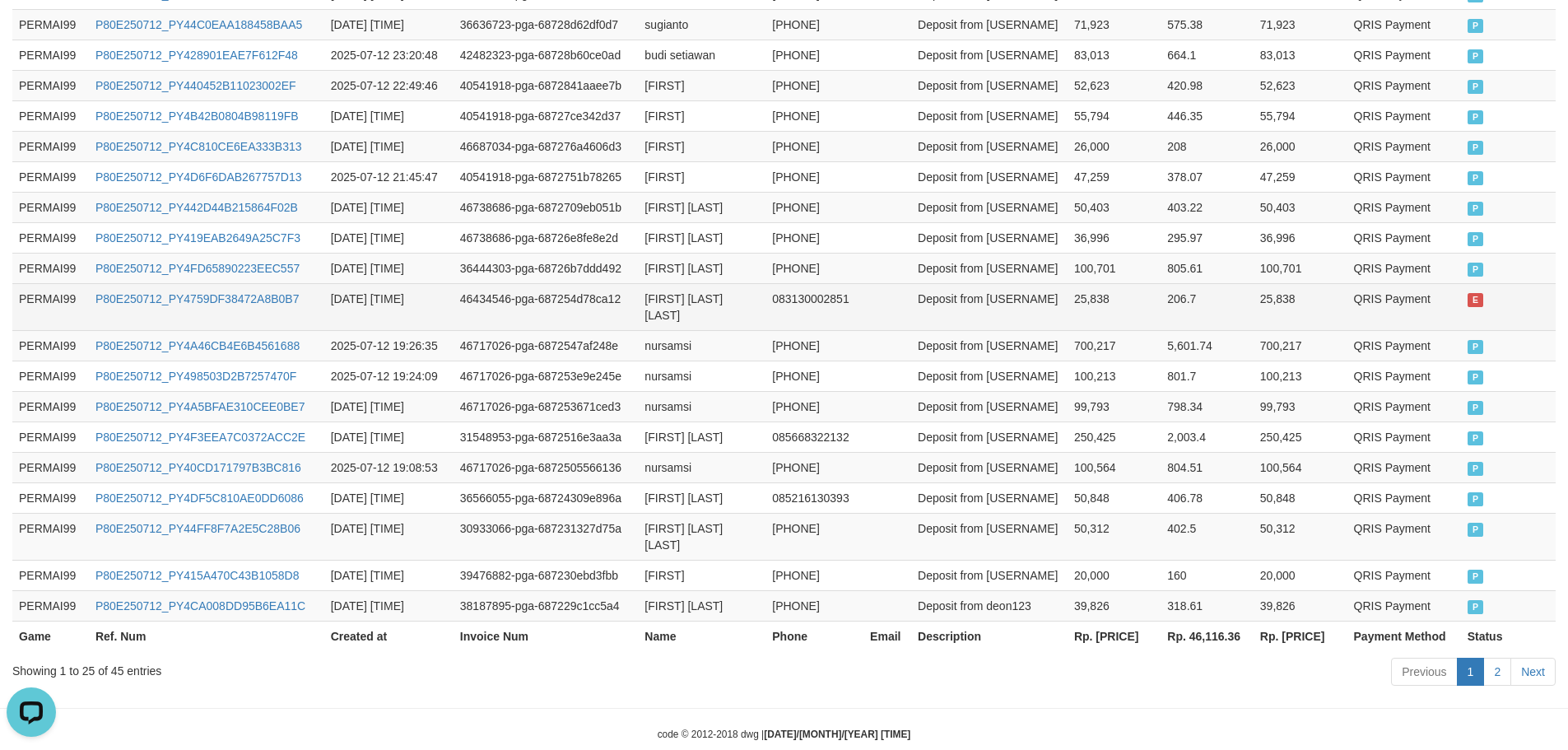 click on "Deposit from [USERNAME]" at bounding box center (989, 306) 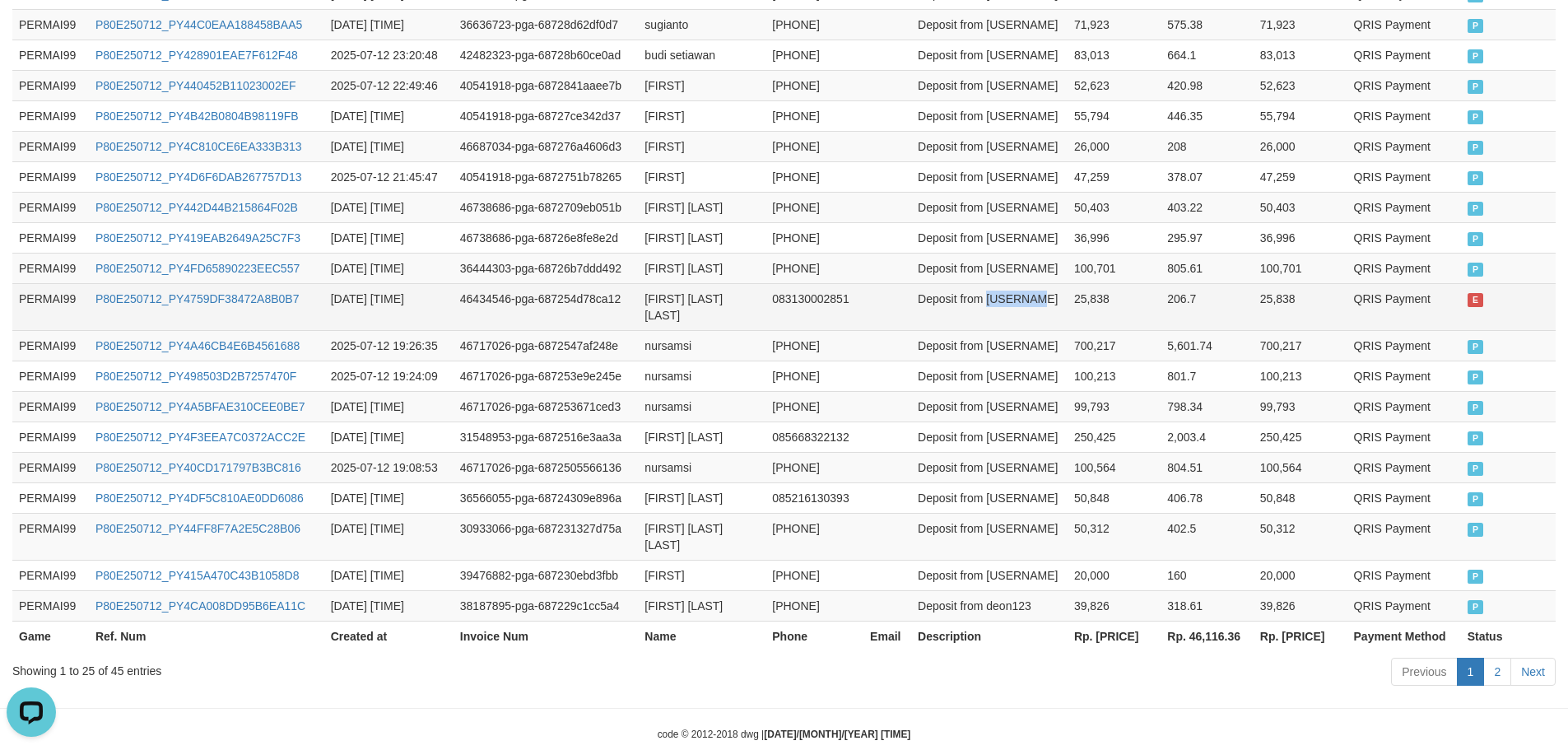 click on "Deposit from [USERNAME]" at bounding box center (989, 306) 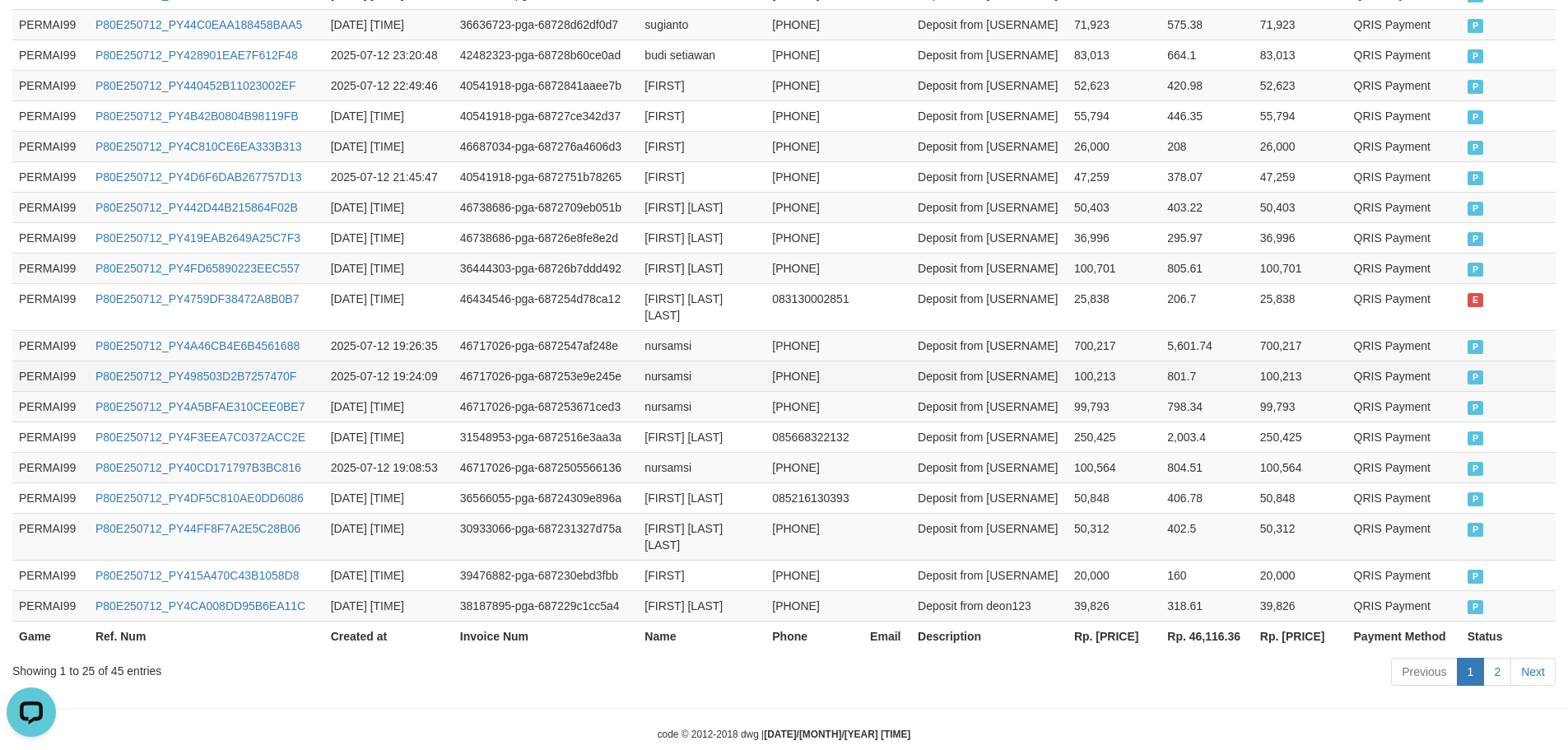 click on "Deposit from [USERNAME]" at bounding box center [989, 375] 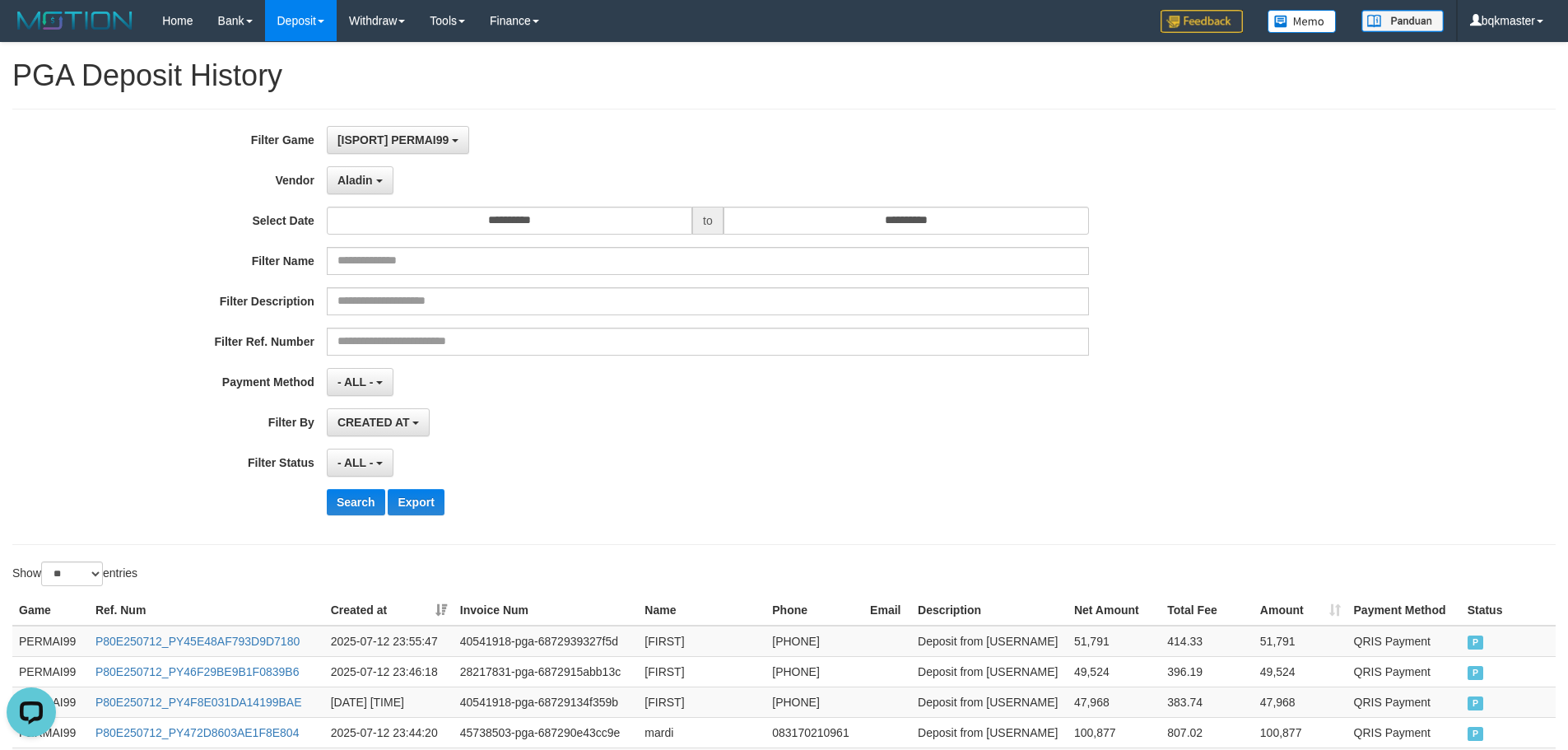 scroll, scrollTop: 137, scrollLeft: 0, axis: vertical 